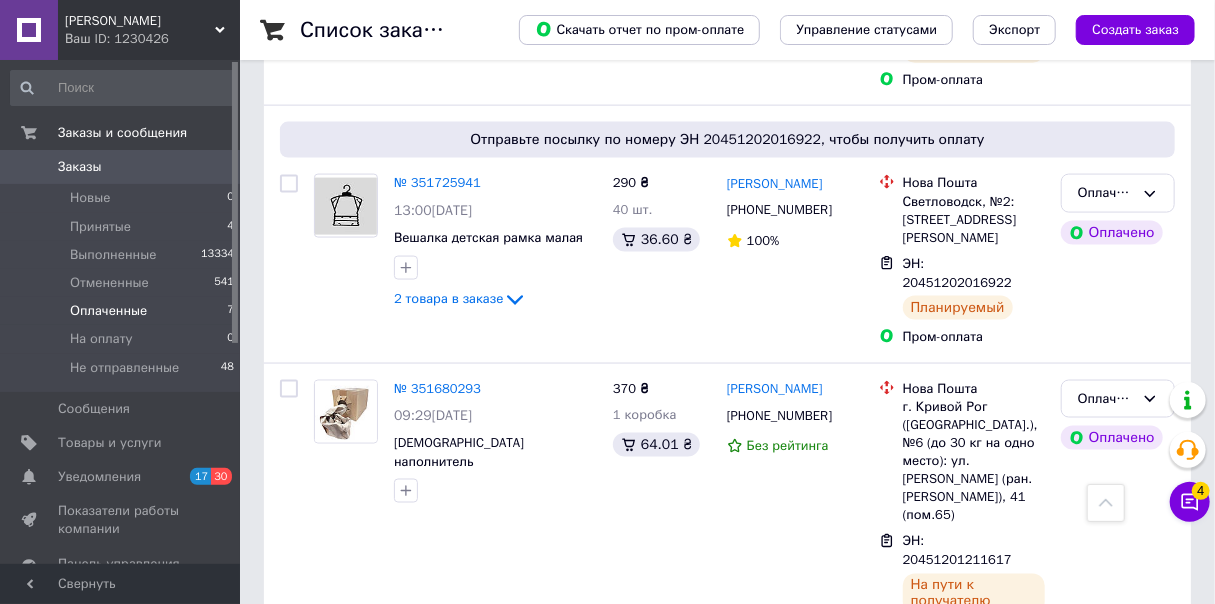 scroll, scrollTop: 1276, scrollLeft: 0, axis: vertical 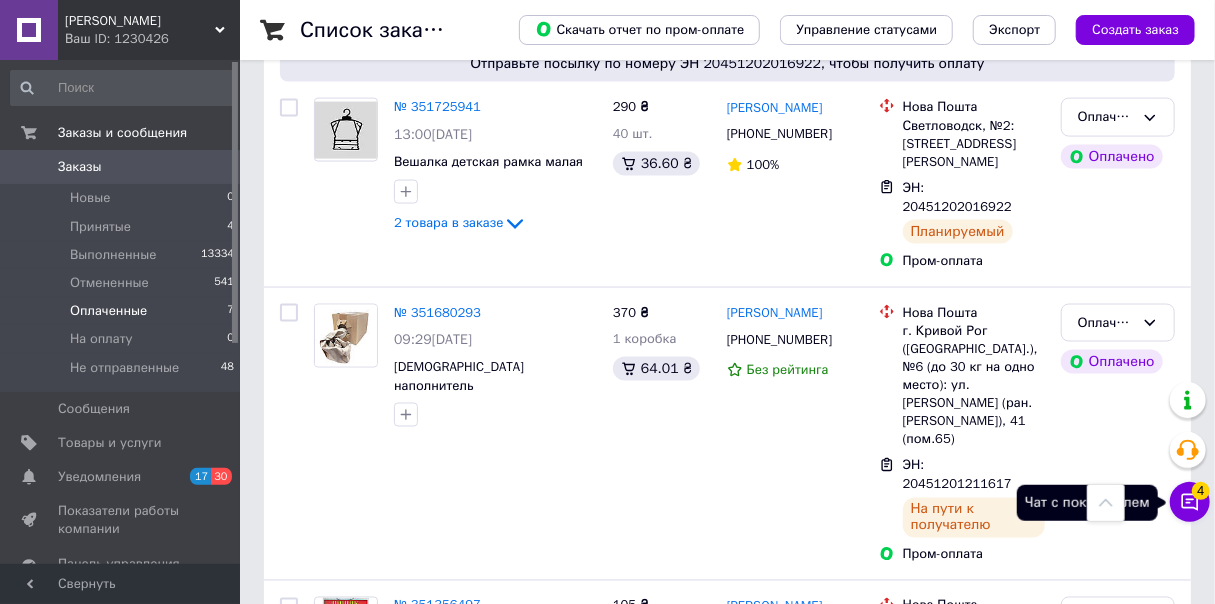 click 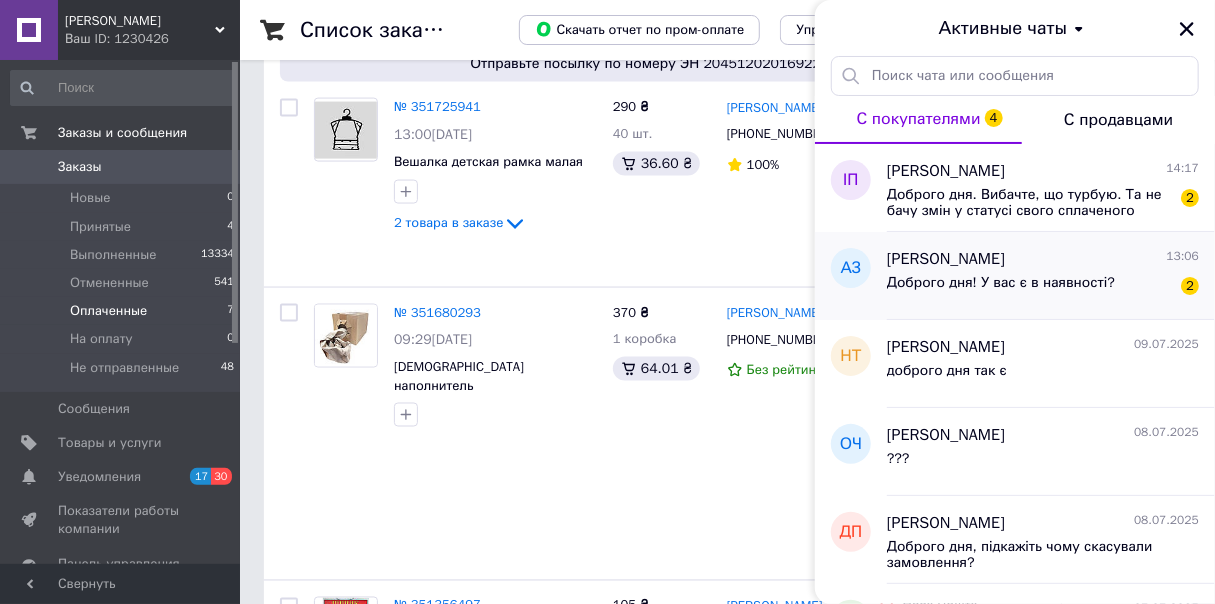 click on "Доброго дня! У вас є в наявності?" at bounding box center (1001, 289) 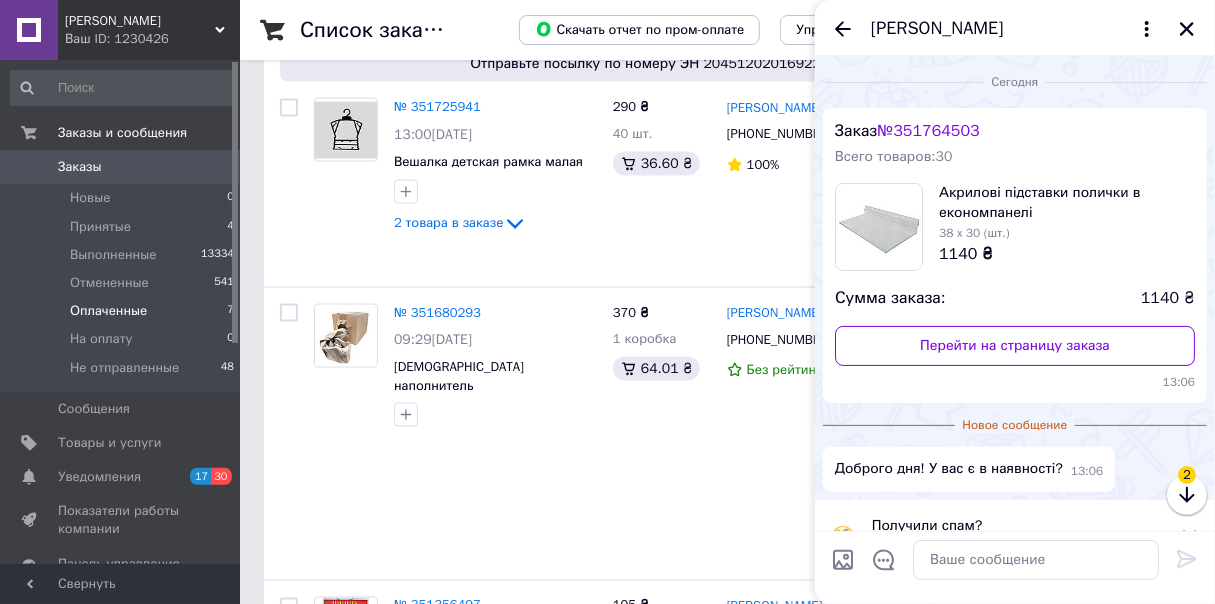 scroll, scrollTop: 41, scrollLeft: 0, axis: vertical 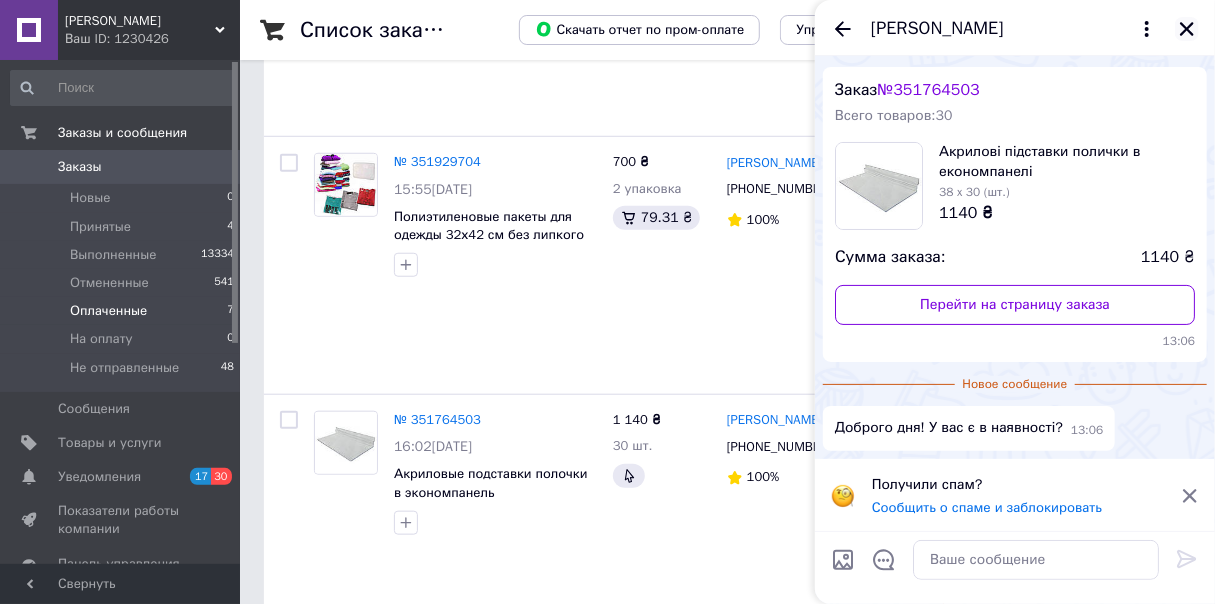 click 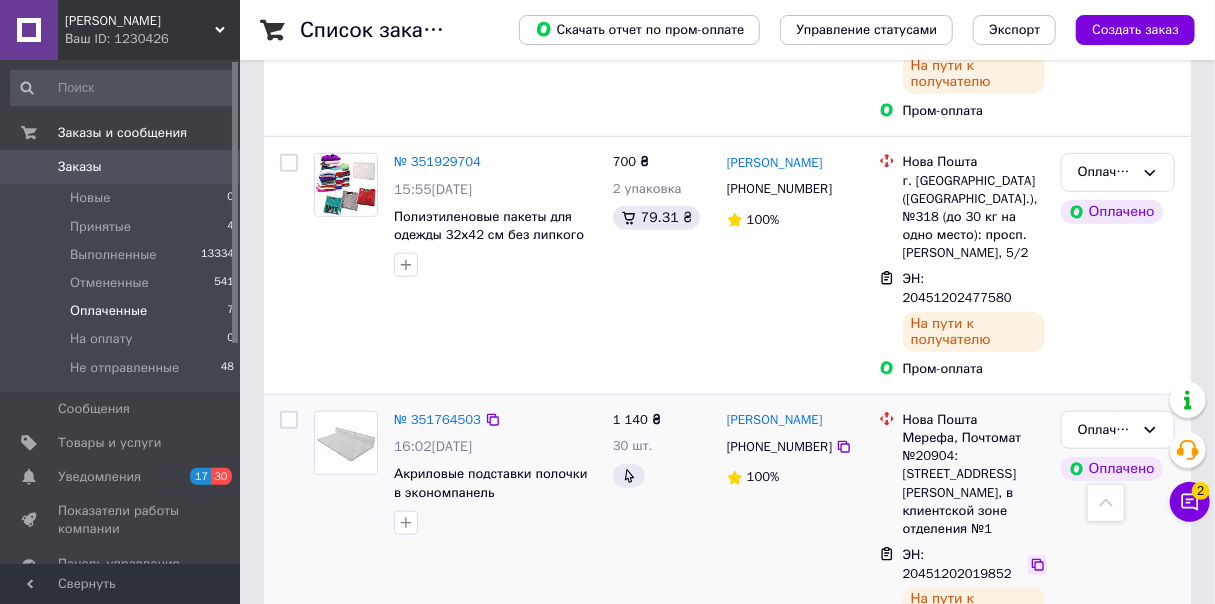 click 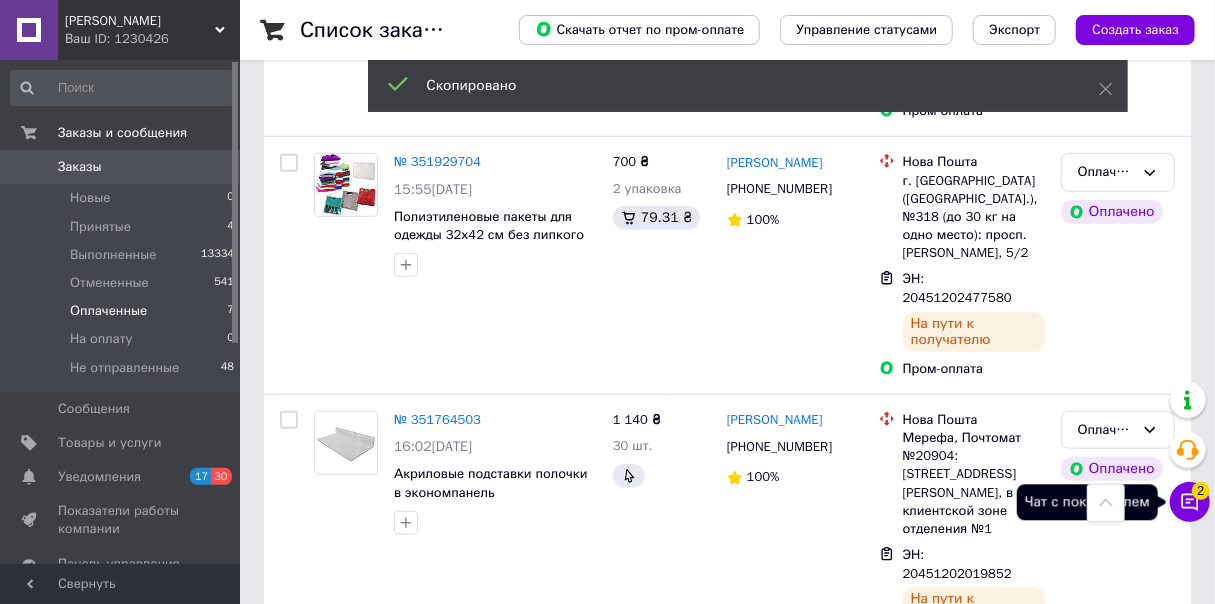 click 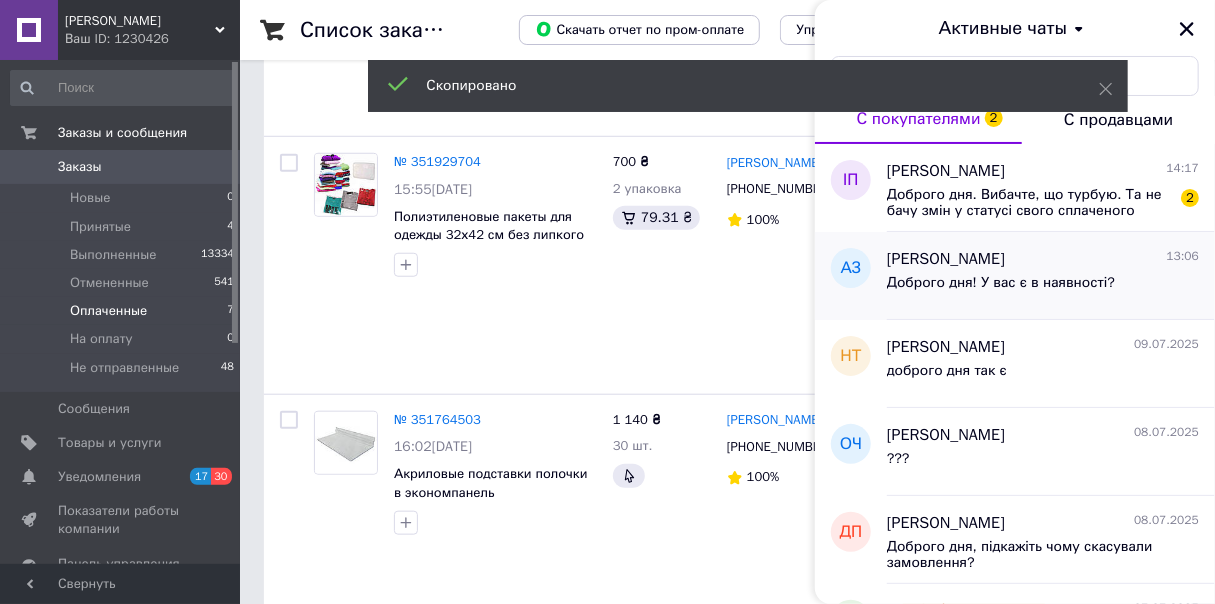 click on "Доброго дня! У вас є в наявності?" at bounding box center [1001, 289] 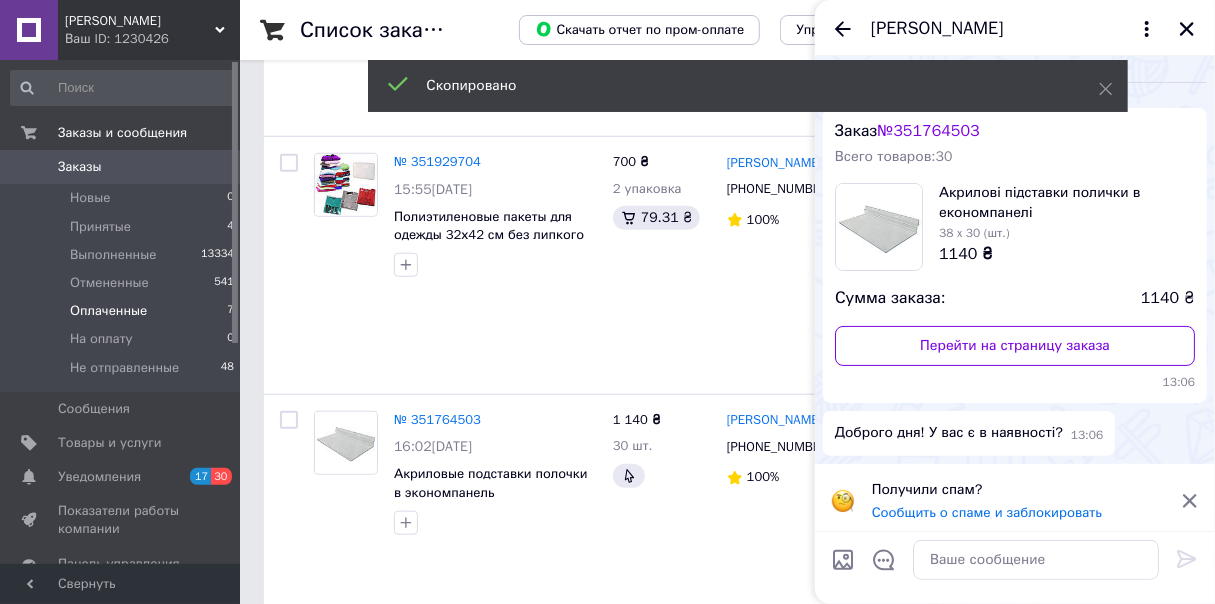 scroll, scrollTop: 5, scrollLeft: 0, axis: vertical 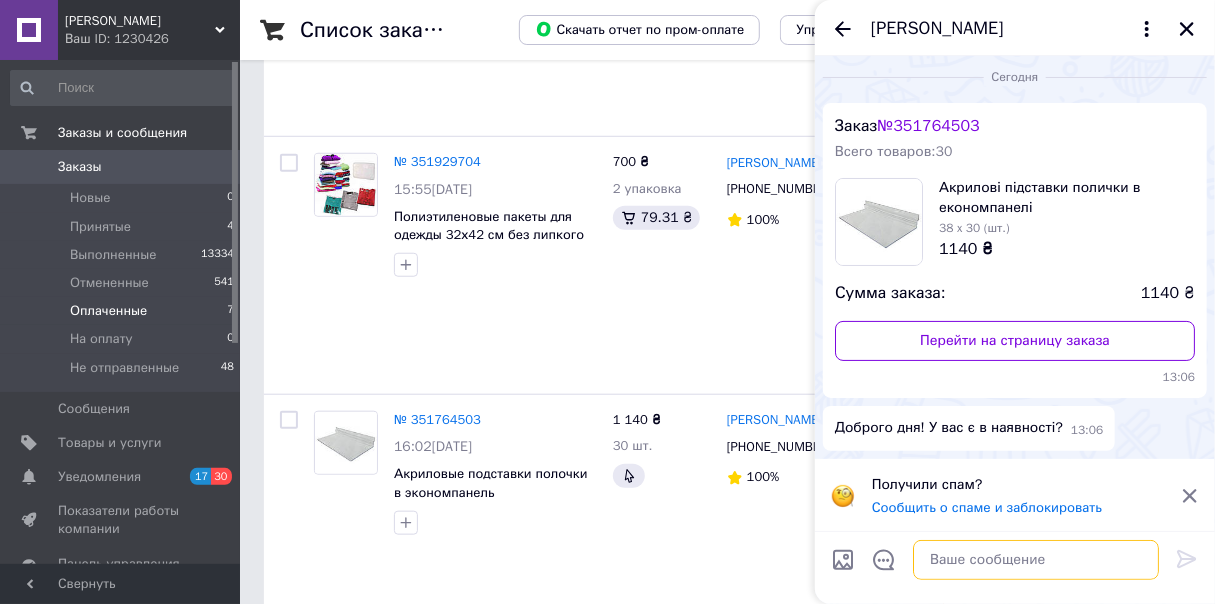 click at bounding box center (1036, 560) 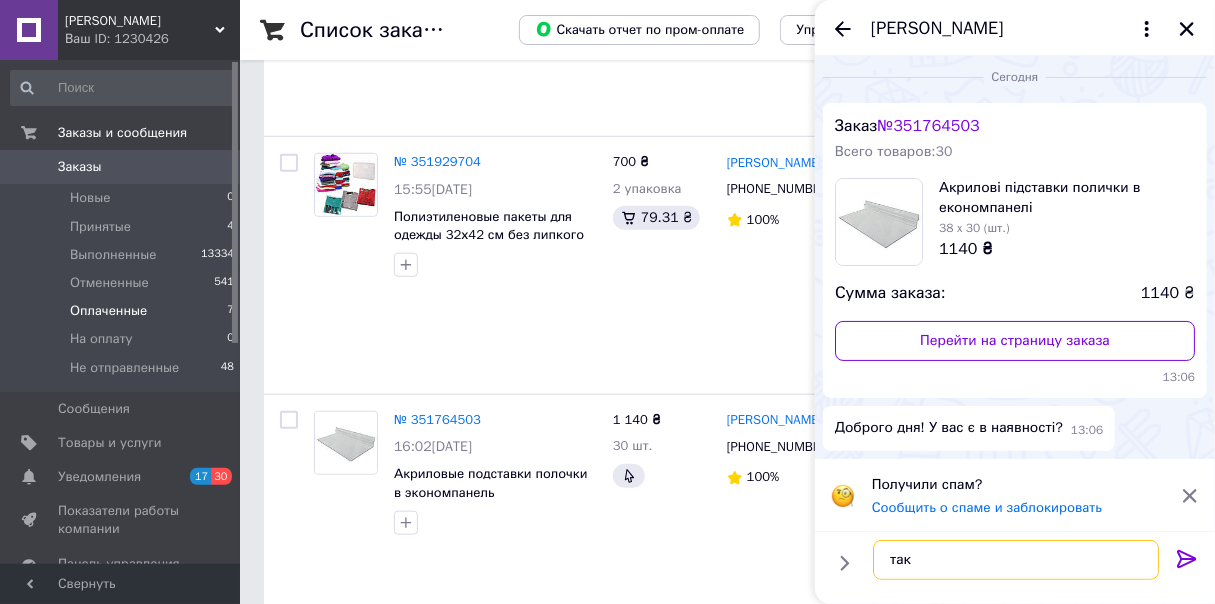 scroll, scrollTop: 11, scrollLeft: 0, axis: vertical 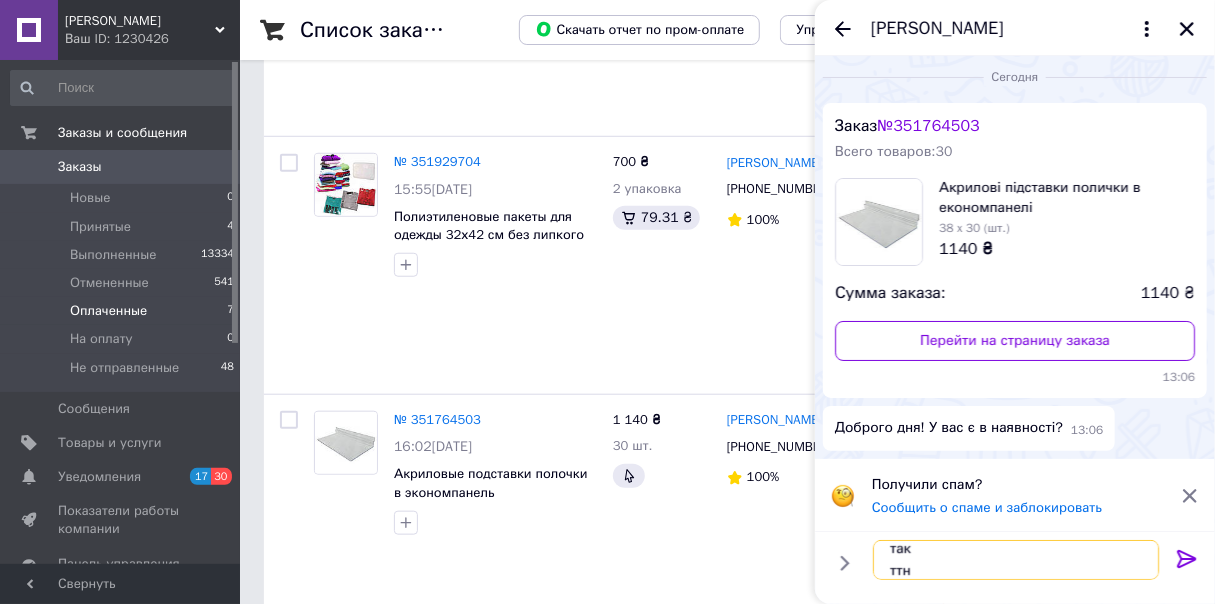 paste on "20451202019852" 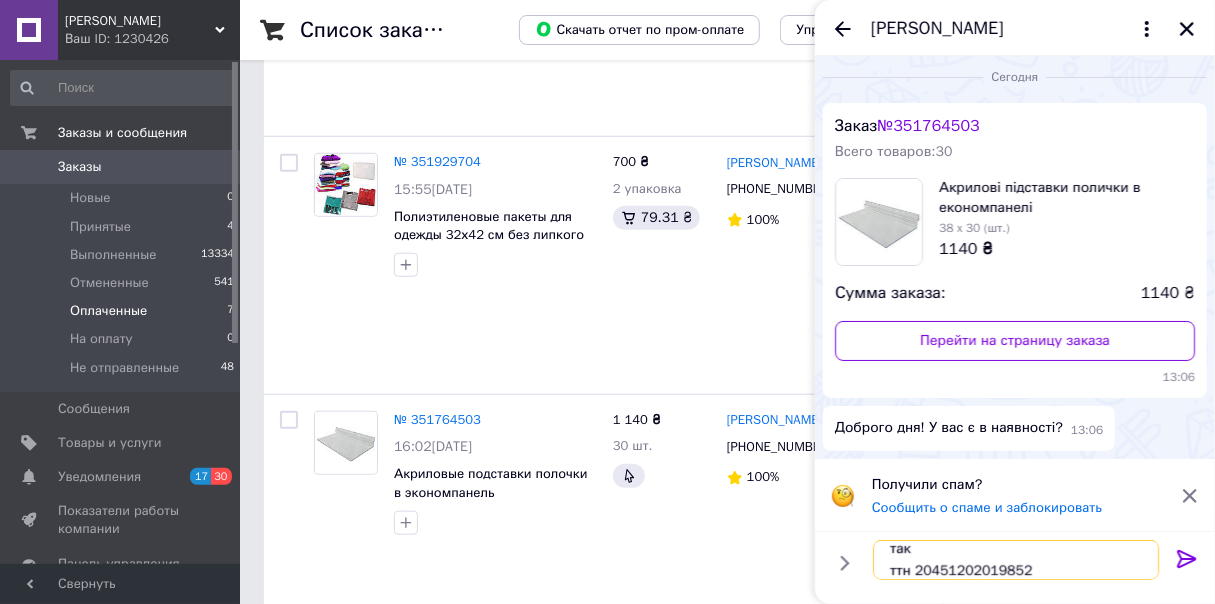 scroll, scrollTop: 33, scrollLeft: 0, axis: vertical 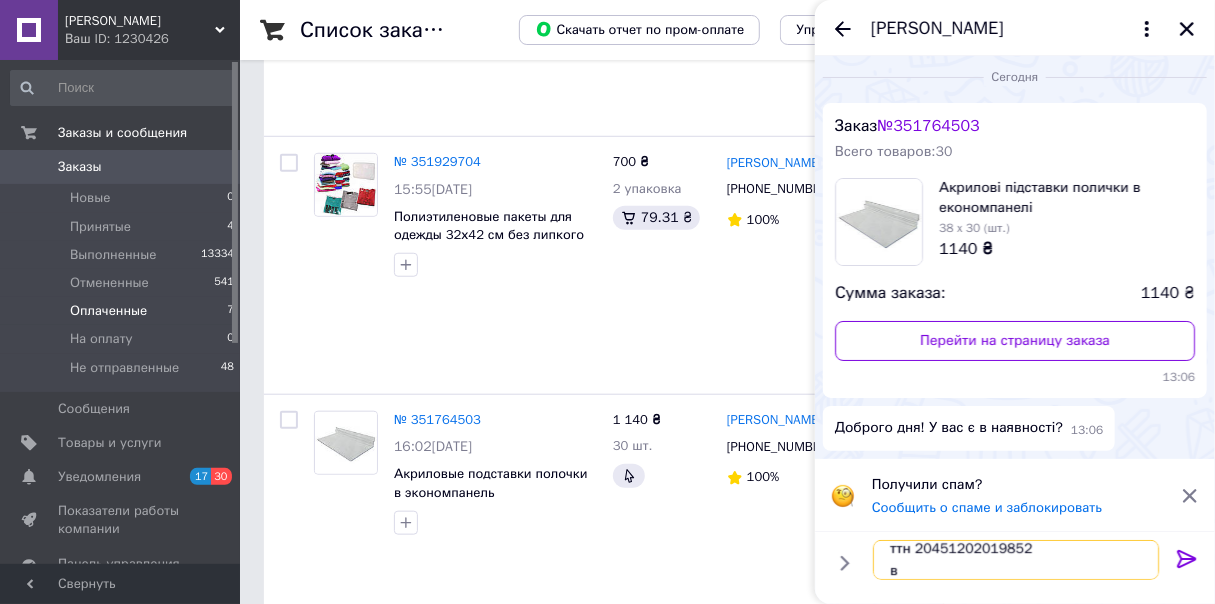click on "так
ттн 20451202019852
в" at bounding box center (1016, 560) 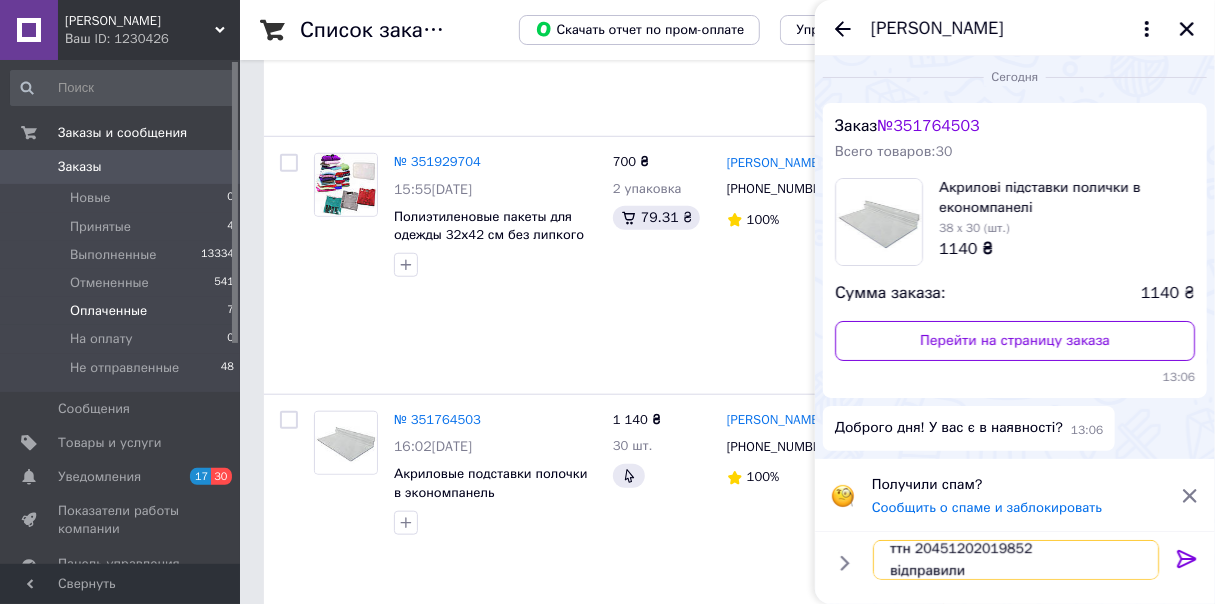 type on "так
ттн 20451202019852
відправили" 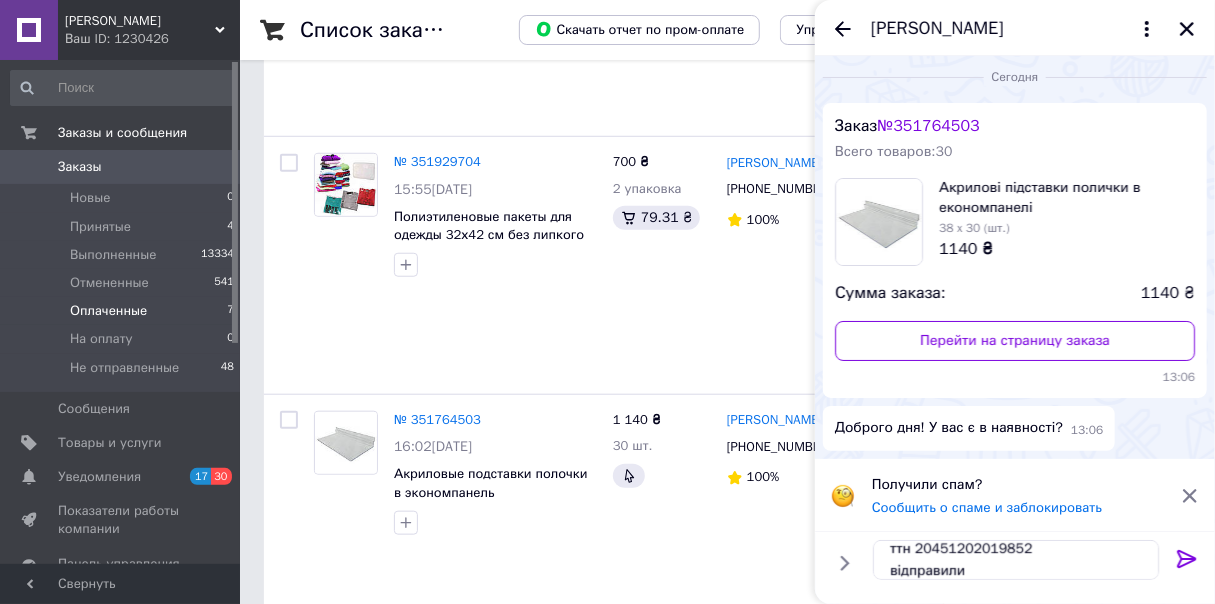 click 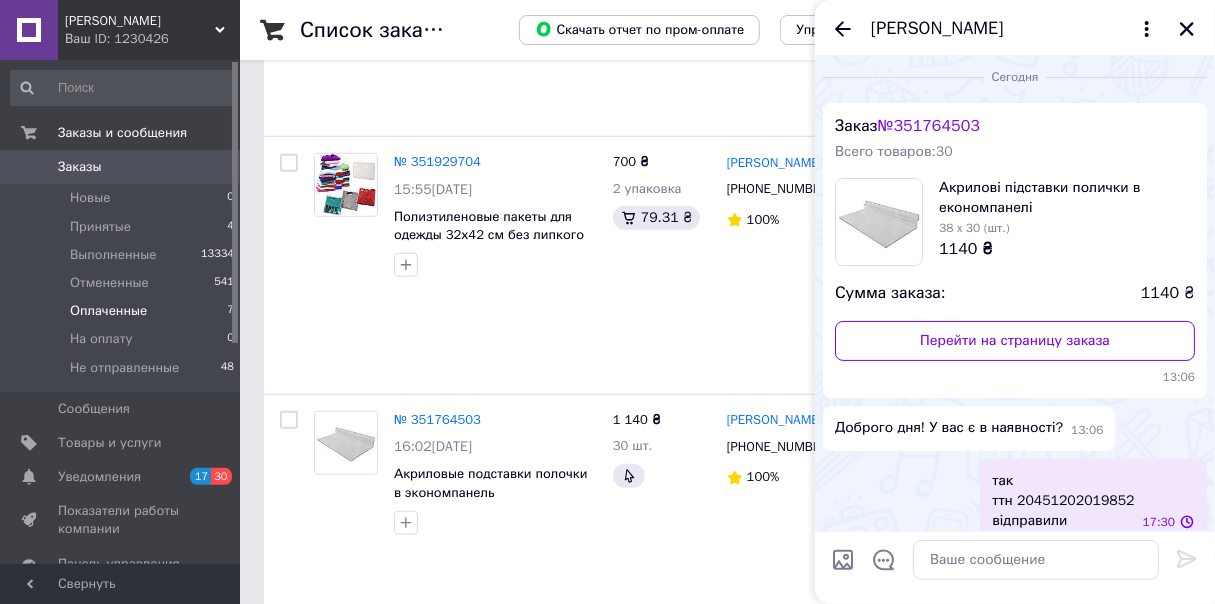 scroll, scrollTop: 0, scrollLeft: 0, axis: both 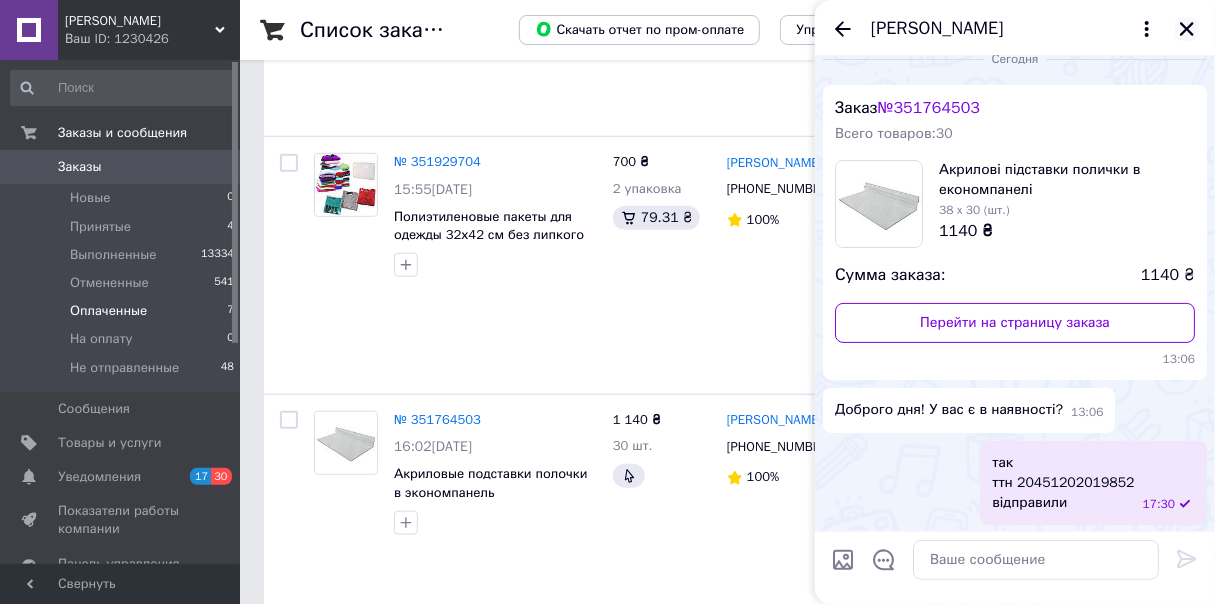 click 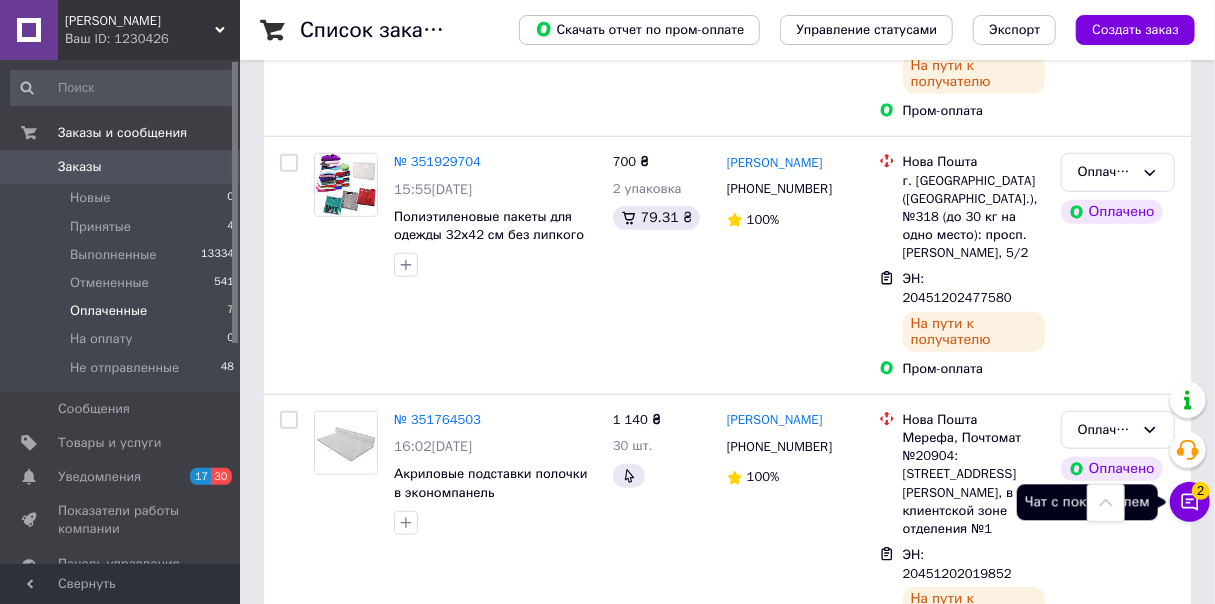 click 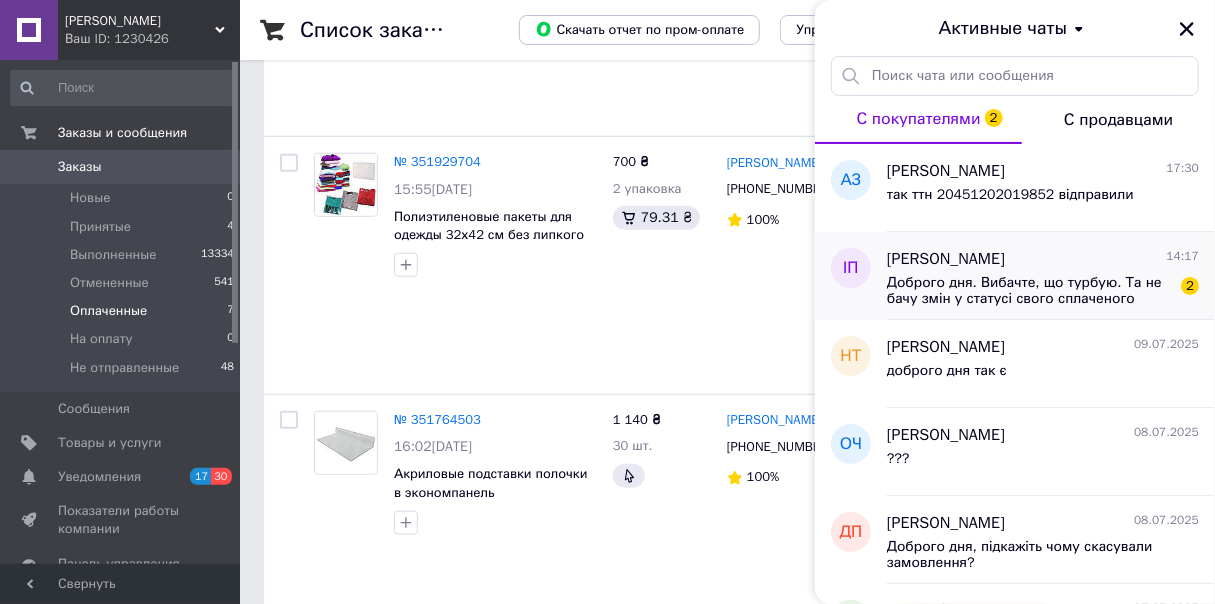 click on "Доброго дня.
Вибачте, що турбую. Та не бачу змін у статусі свого сплаченого замовлення.
Чи не пропустили, раптом?
Коли очікуват відправку?" at bounding box center [1029, 291] 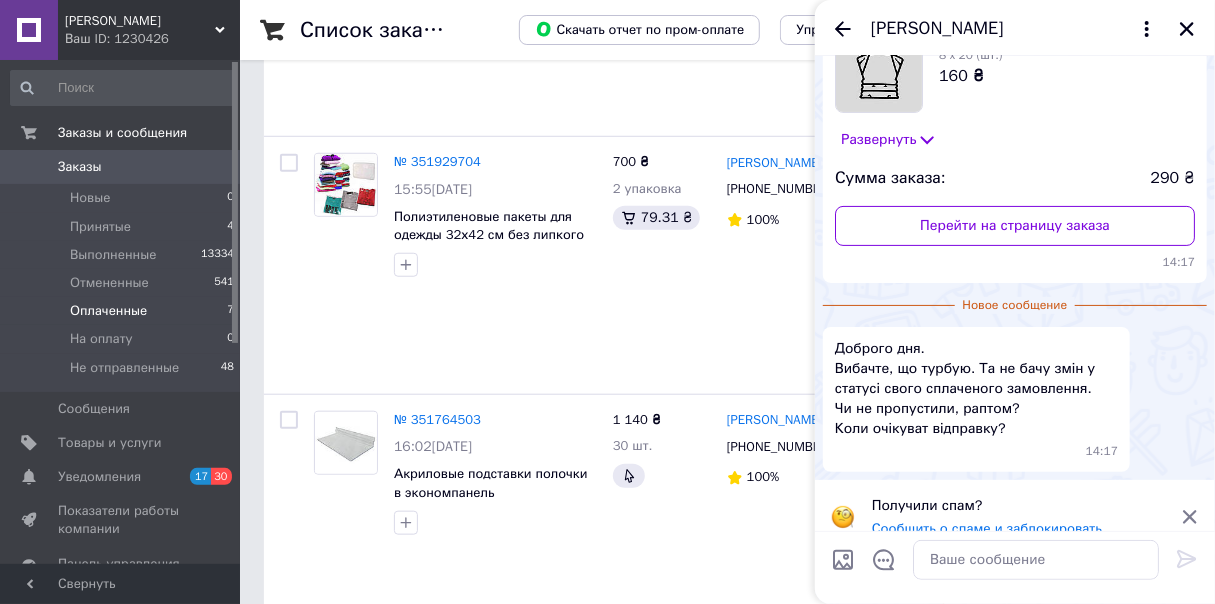 scroll, scrollTop: 160, scrollLeft: 0, axis: vertical 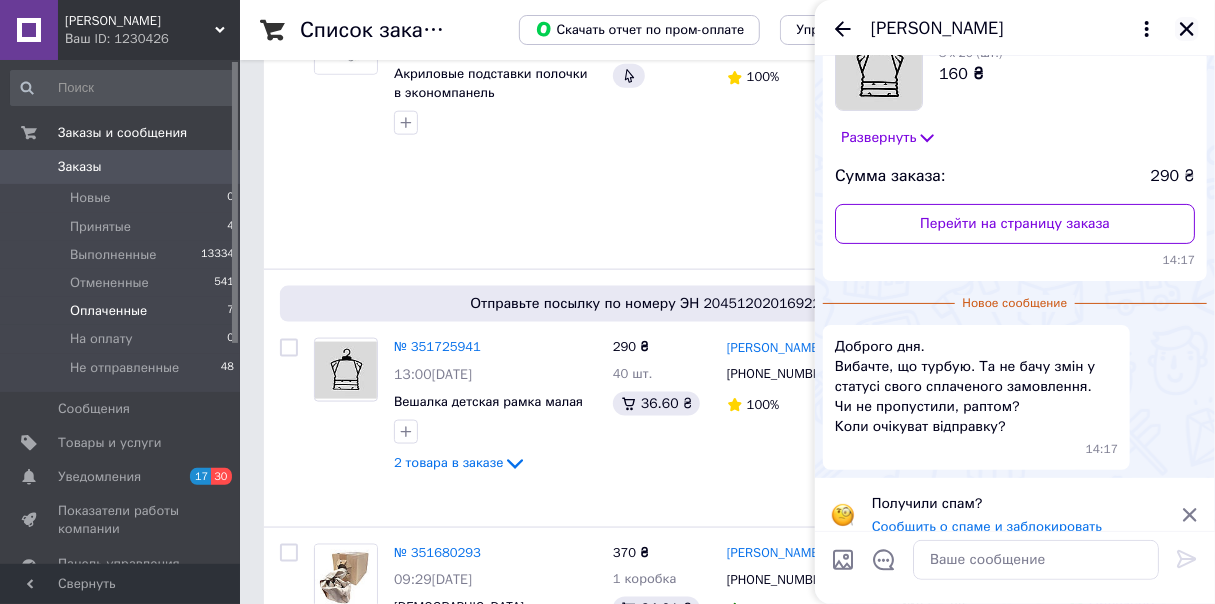 click 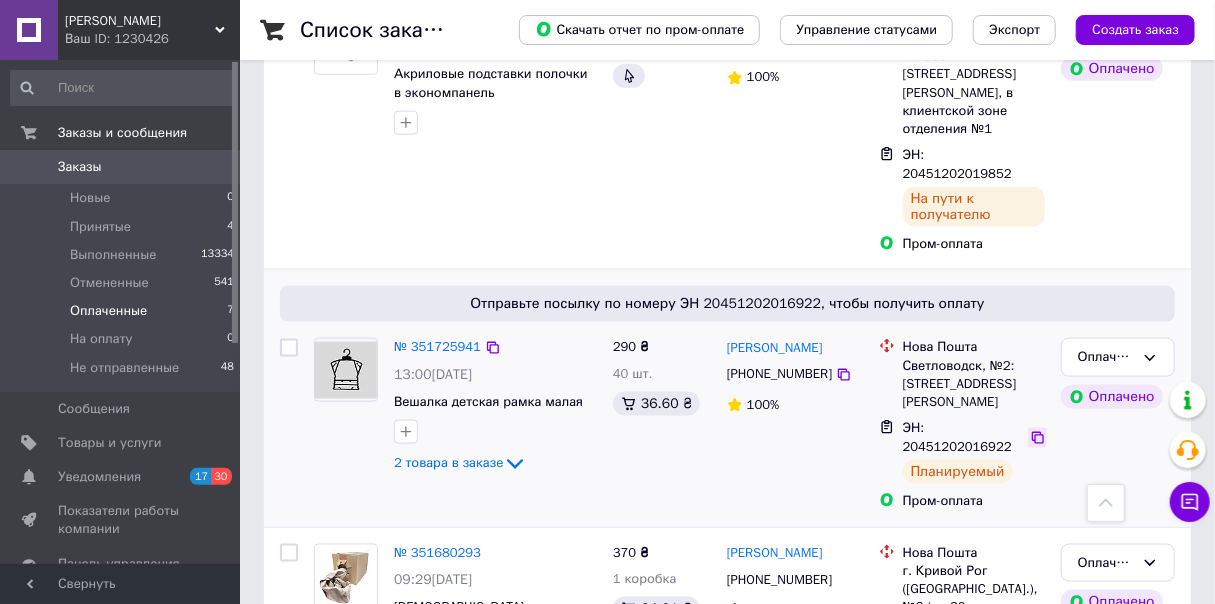 click 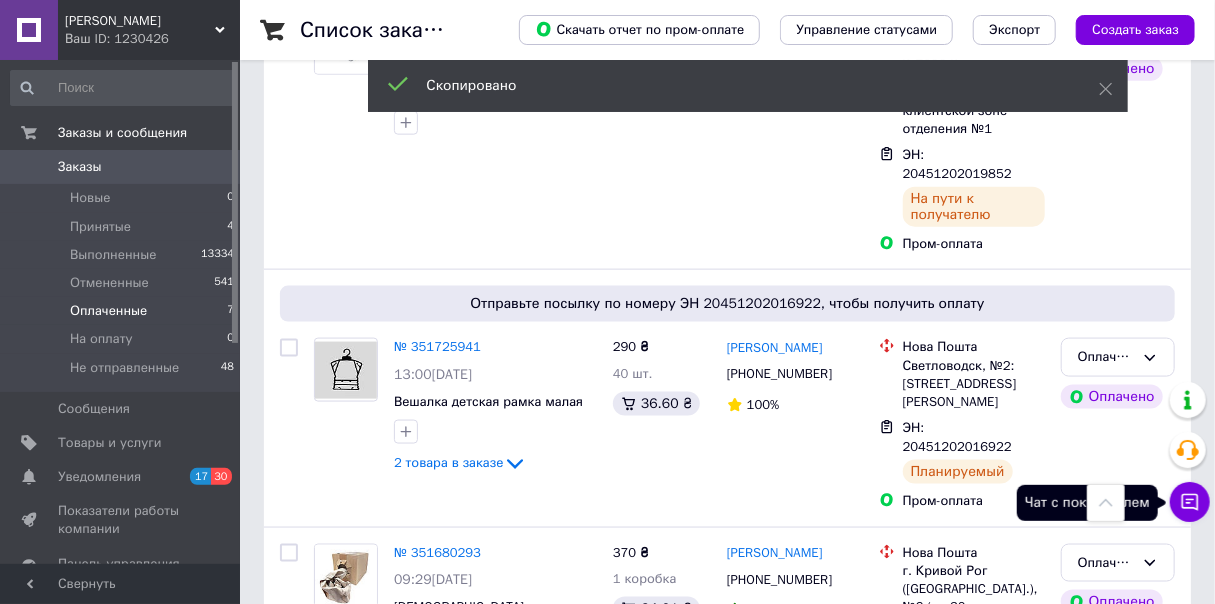 click 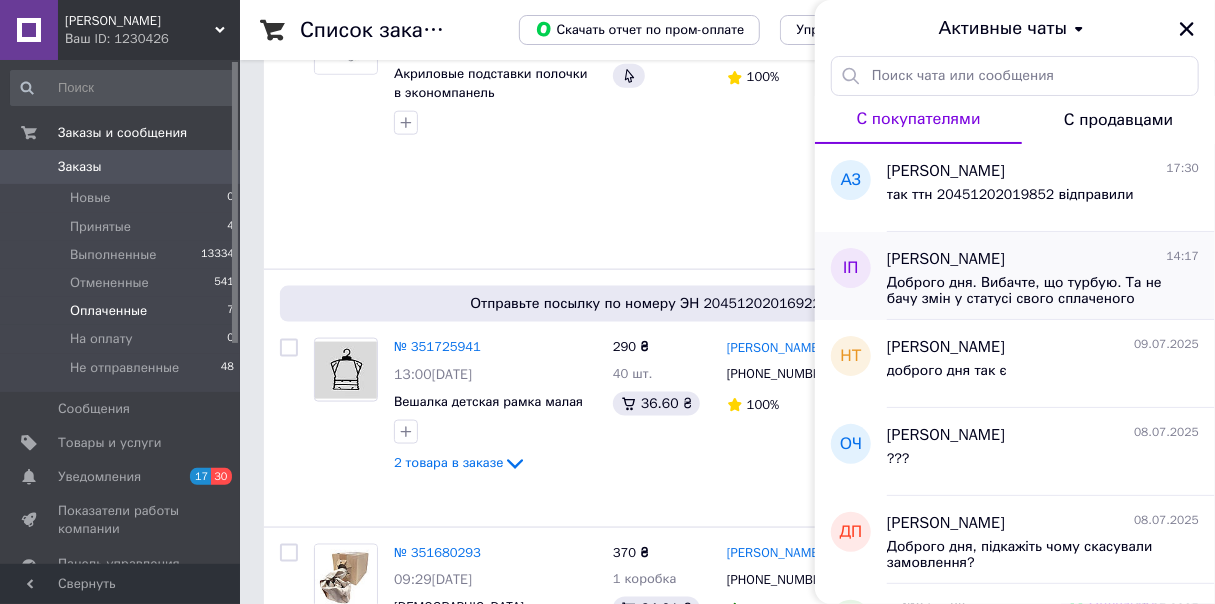 click on "Інна Перетятько 14:17 Доброго дня.
Вибачте, що турбую. Та не бачу змін у статусі свого сплаченого замовлення.
Чи не пропустили, раптом?
Коли очікуват відправку?" at bounding box center [1051, 276] 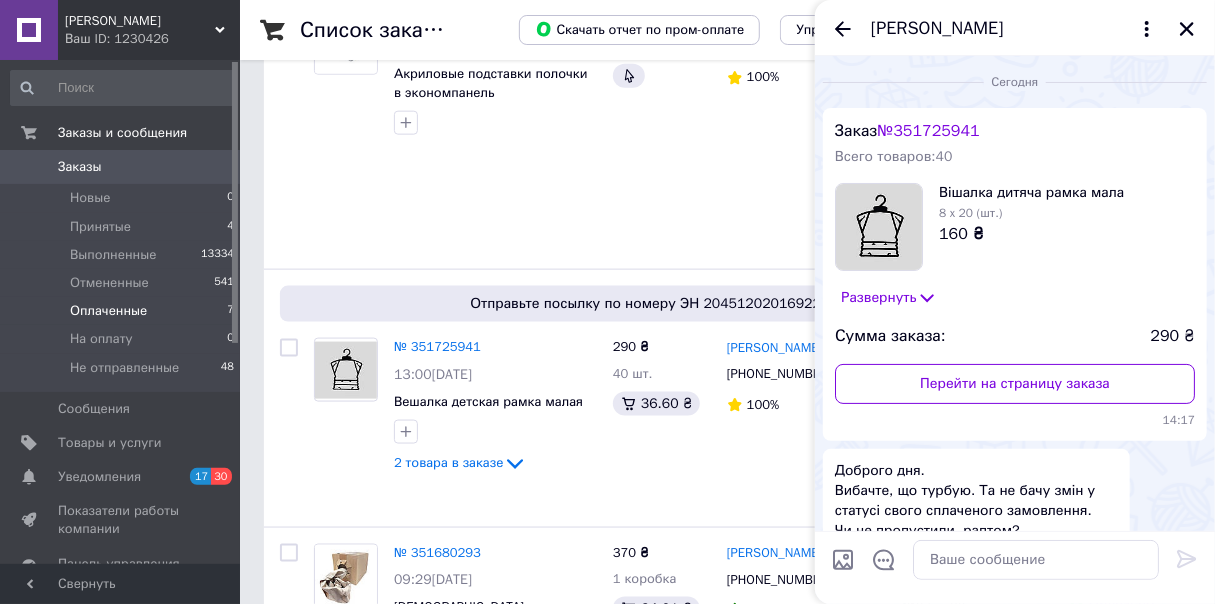 scroll, scrollTop: 143, scrollLeft: 0, axis: vertical 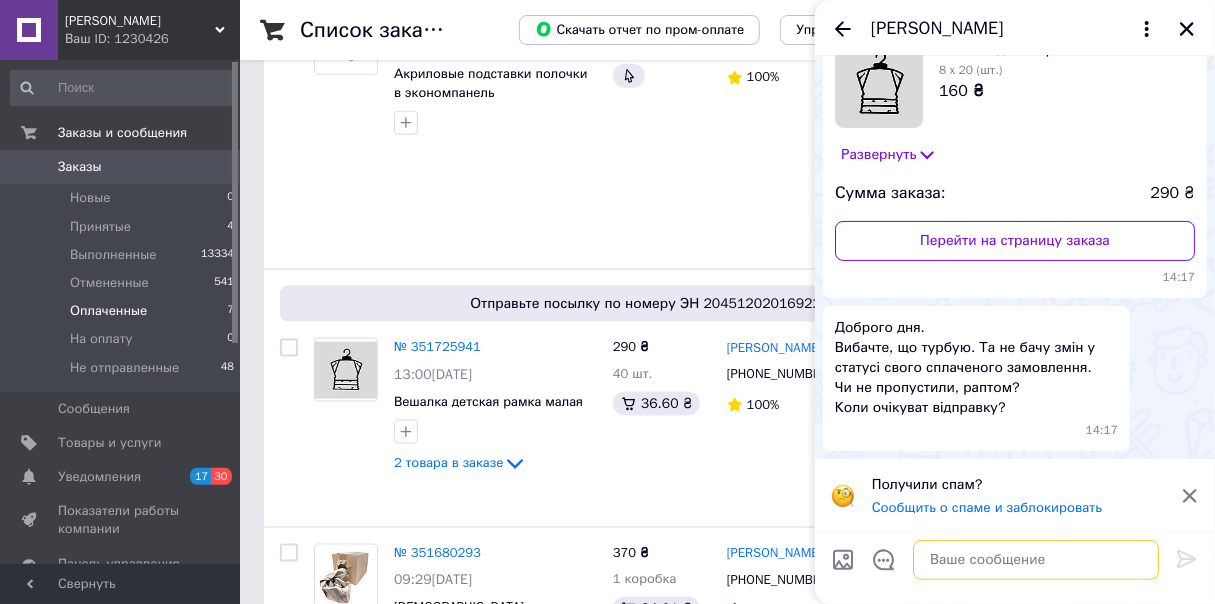 click at bounding box center [1036, 560] 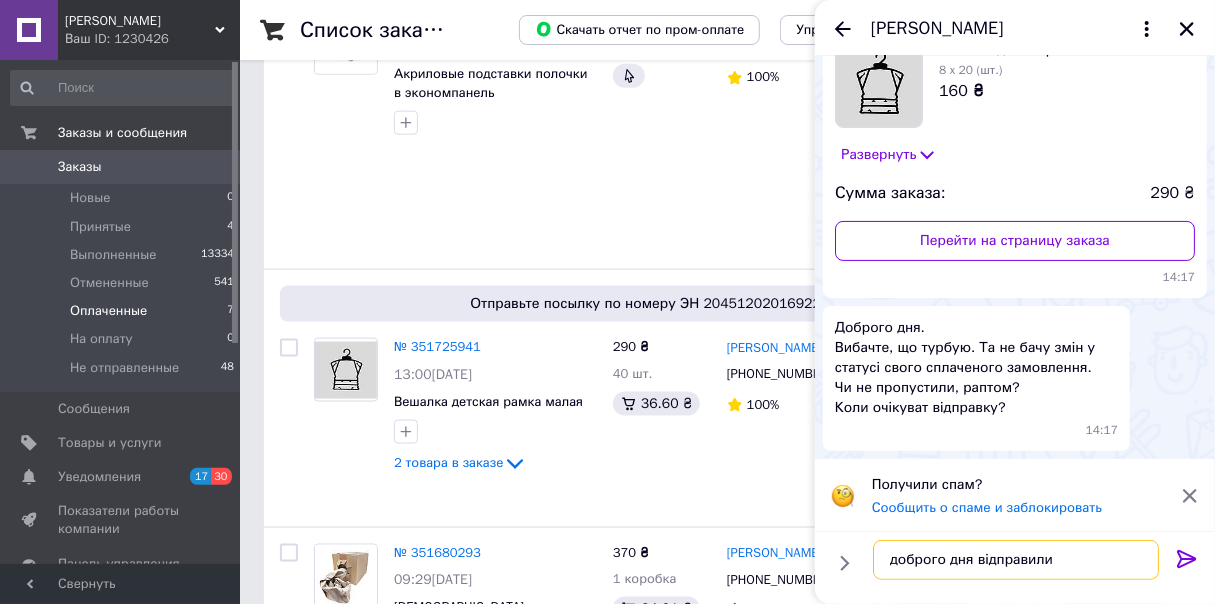 scroll, scrollTop: 11, scrollLeft: 0, axis: vertical 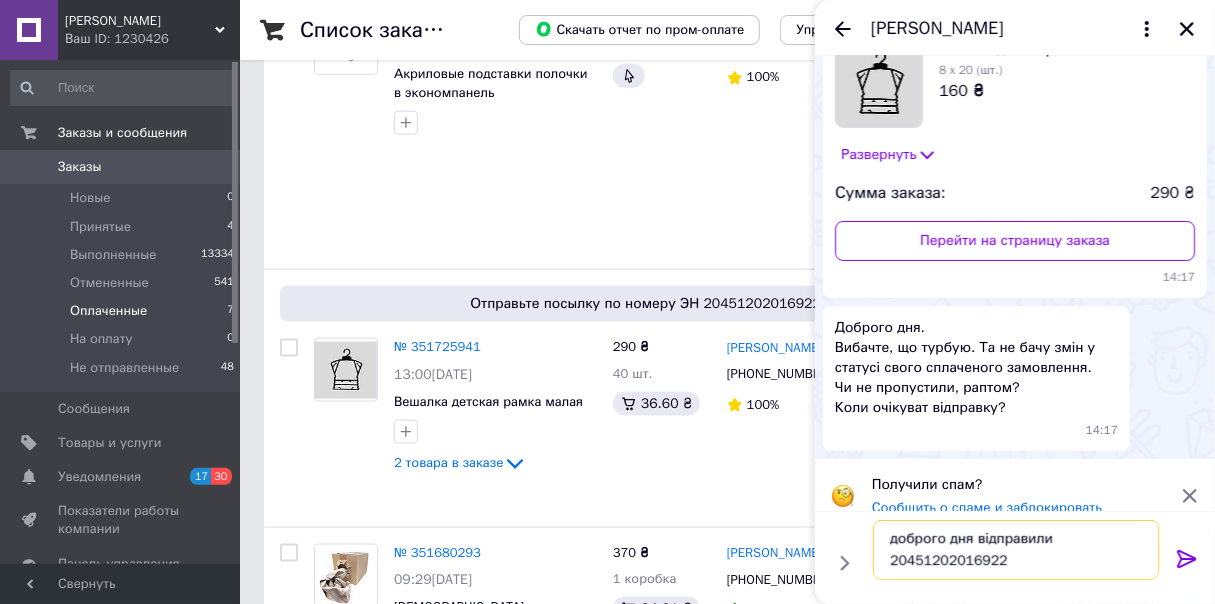 click on "доброго дня відправили
20451202016922" at bounding box center [1016, 550] 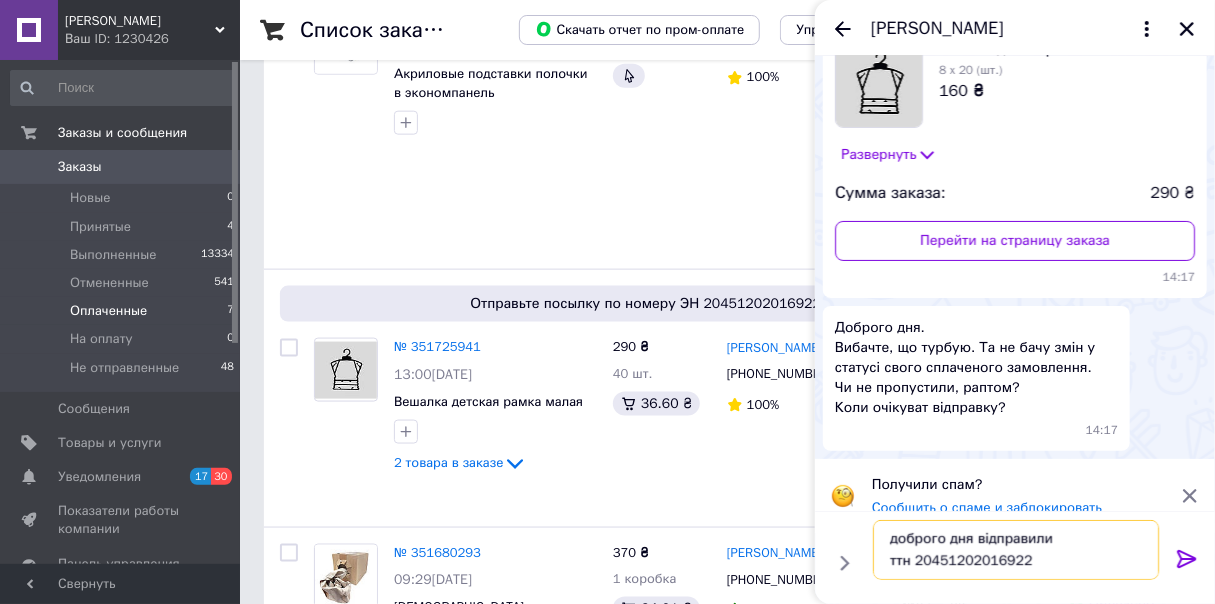 type on "доброго дня відправили
ттн 20451202016922" 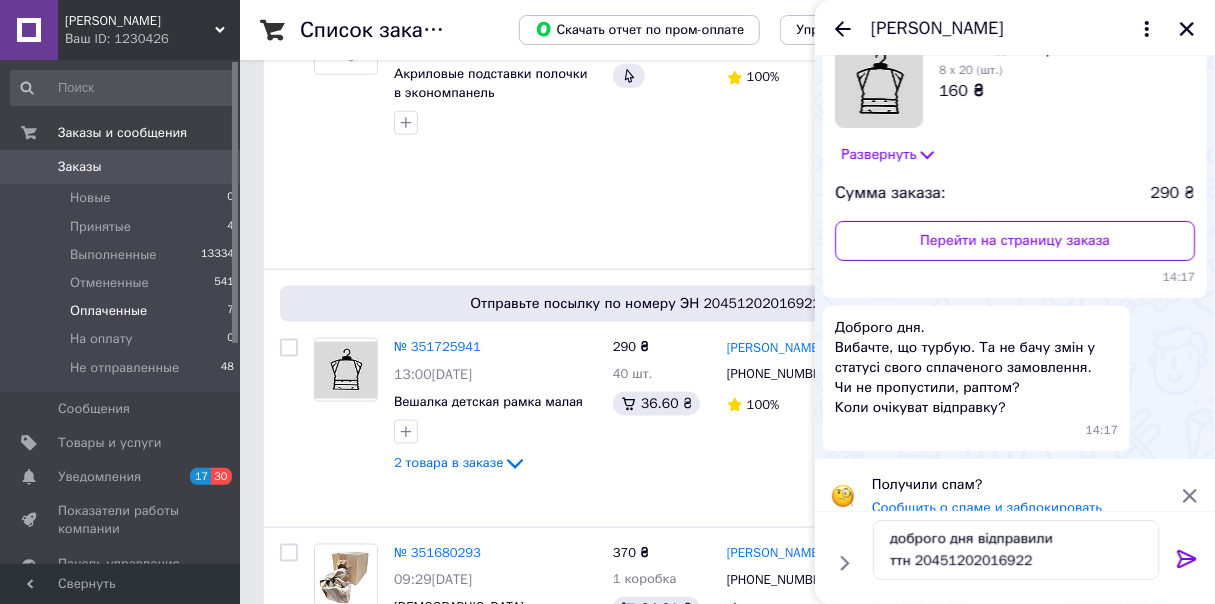 click 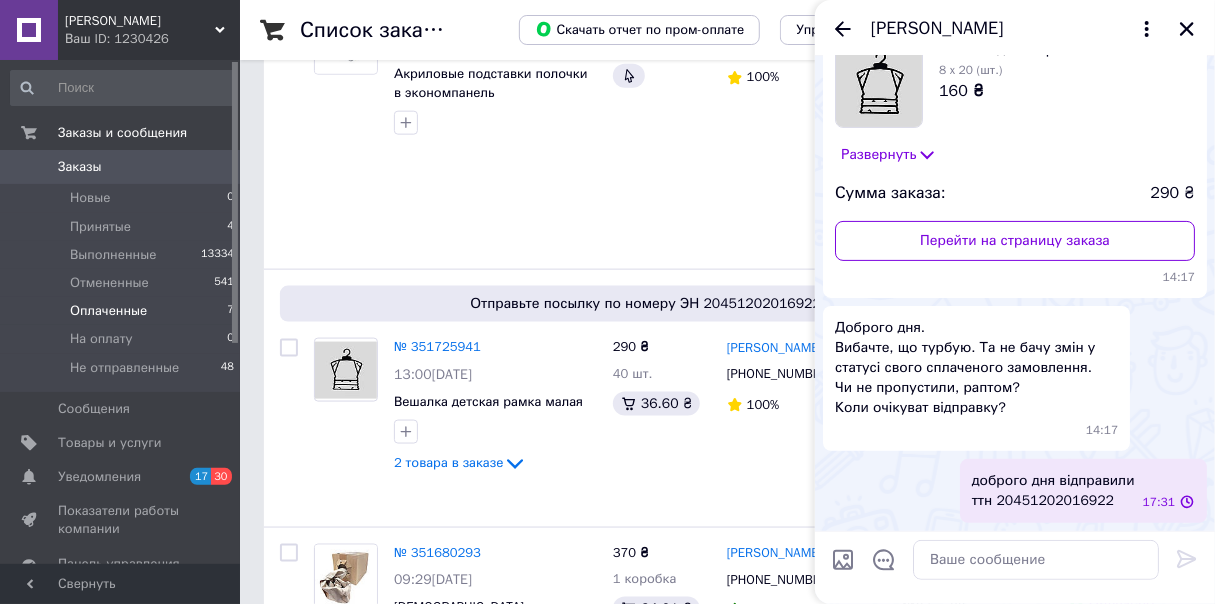 scroll, scrollTop: 0, scrollLeft: 0, axis: both 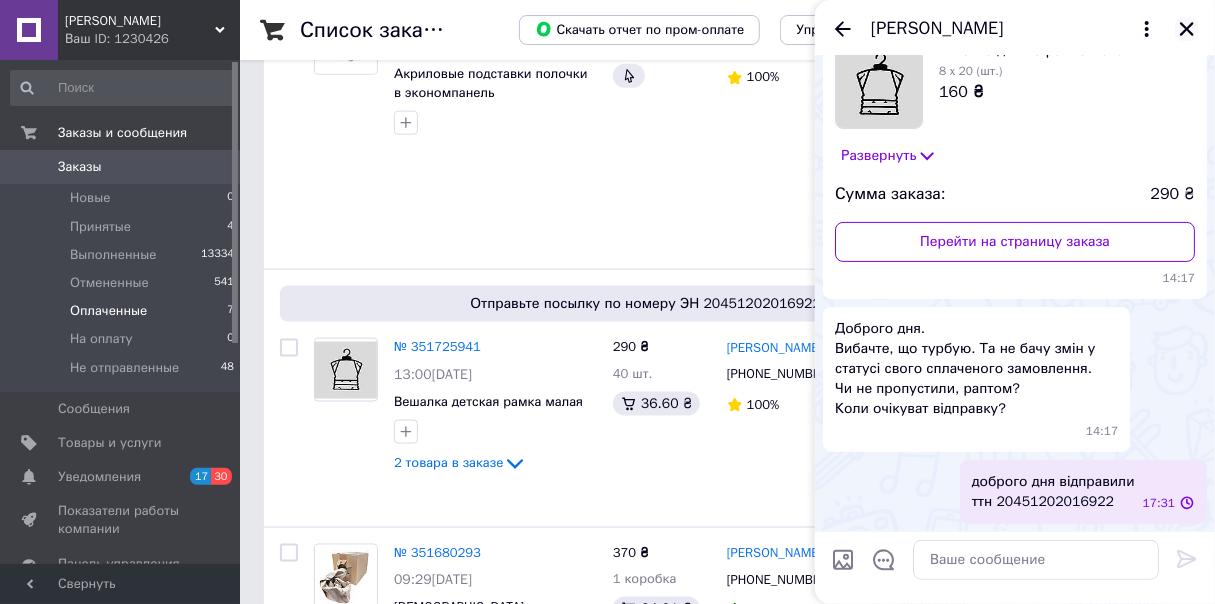 click 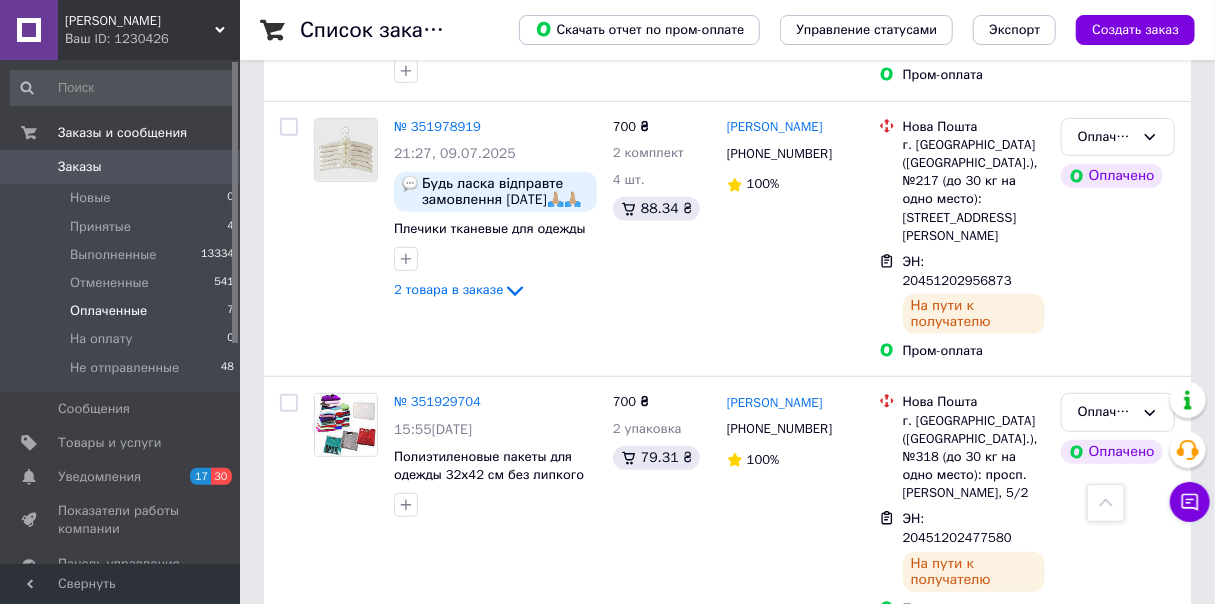 scroll, scrollTop: 76, scrollLeft: 0, axis: vertical 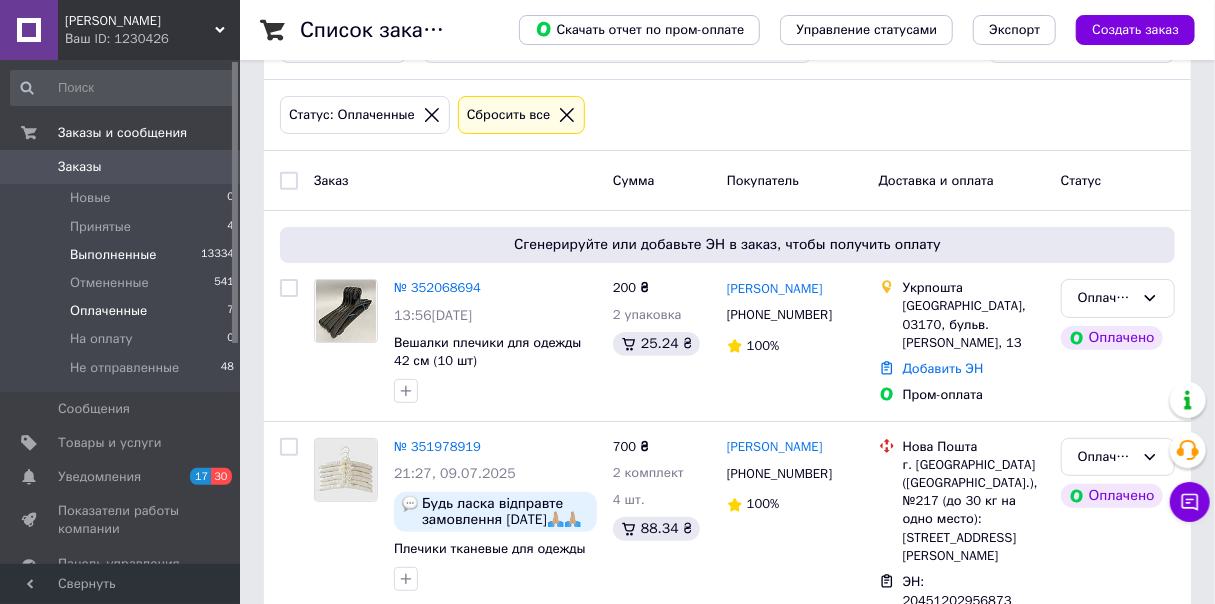 click on "Выполненные 13334" at bounding box center (123, 255) 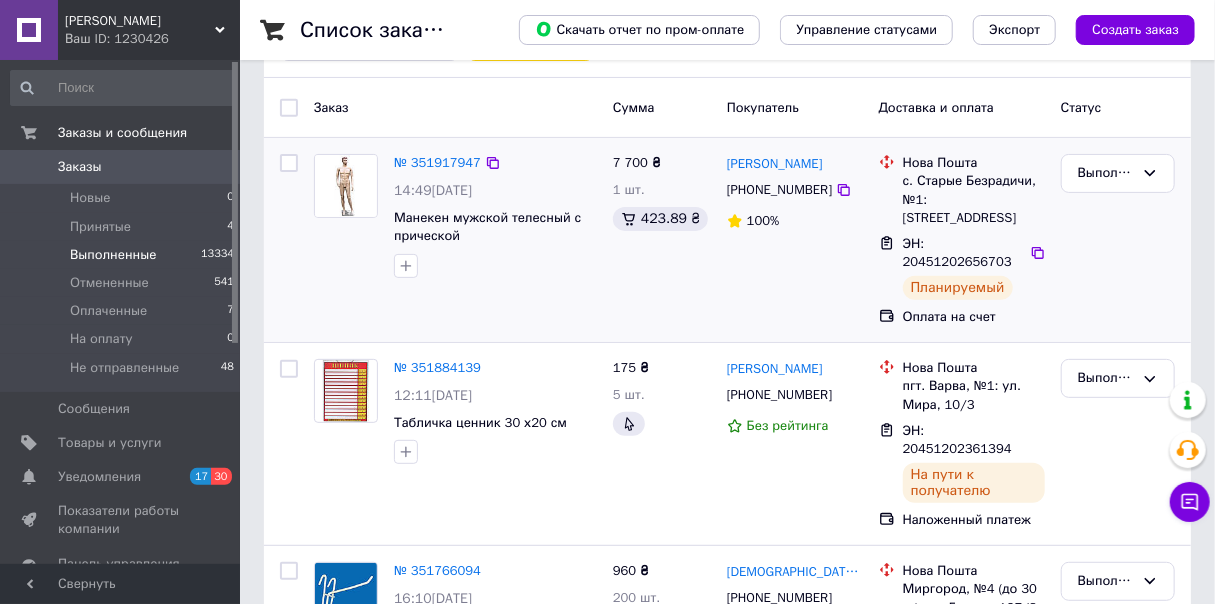 scroll, scrollTop: 160, scrollLeft: 0, axis: vertical 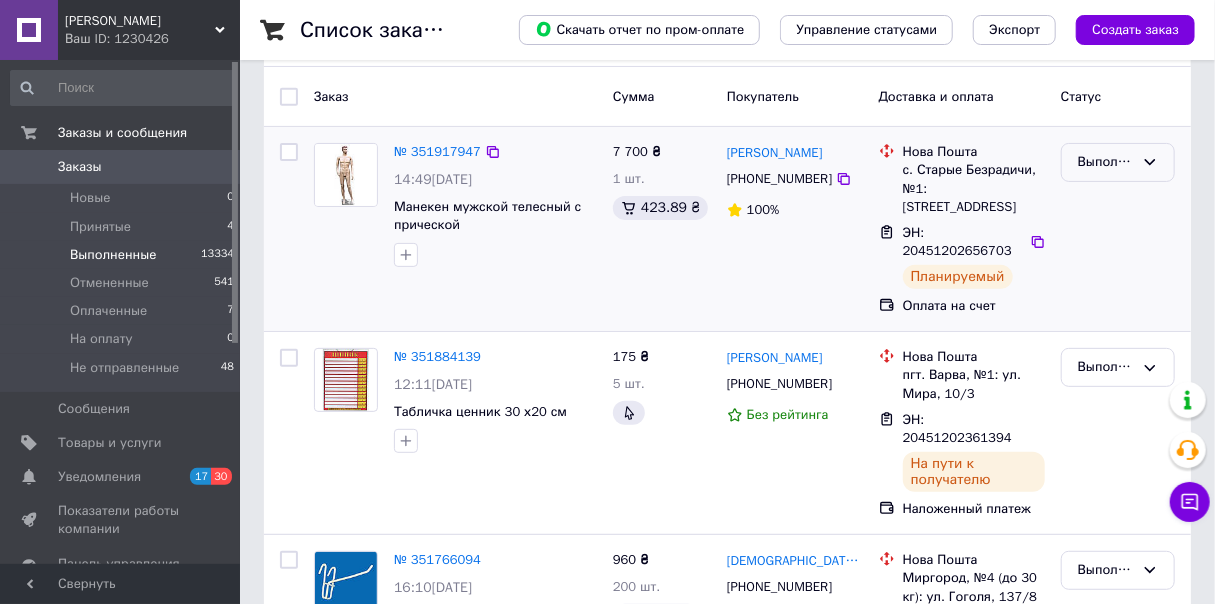 click on "Выполнен" at bounding box center (1106, 162) 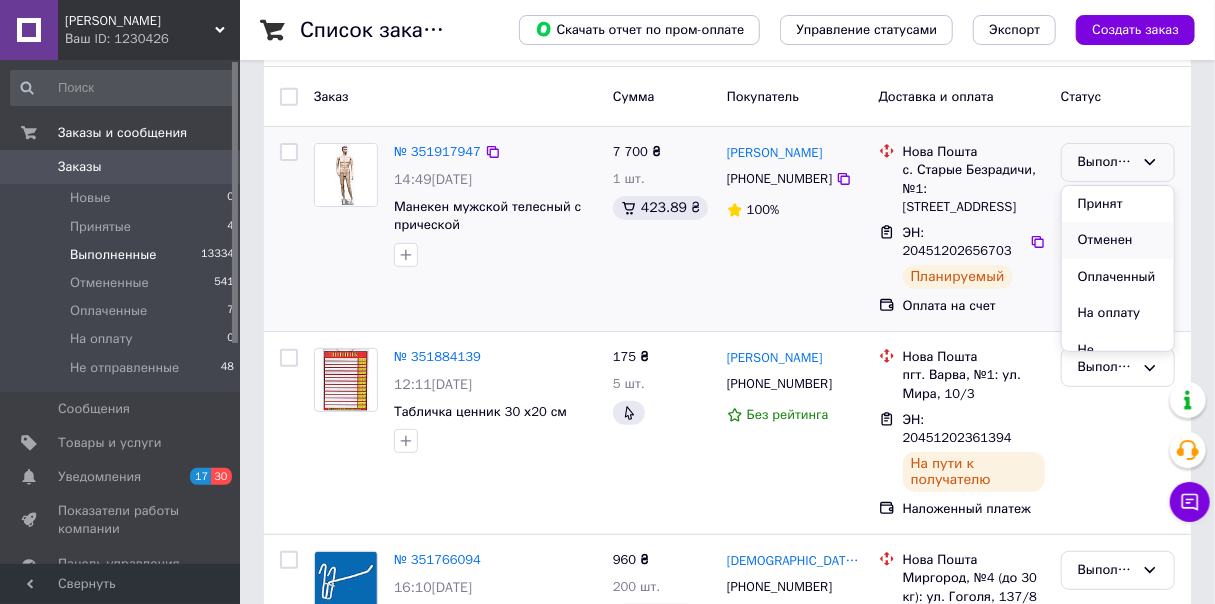 click on "Отменен" at bounding box center [1118, 240] 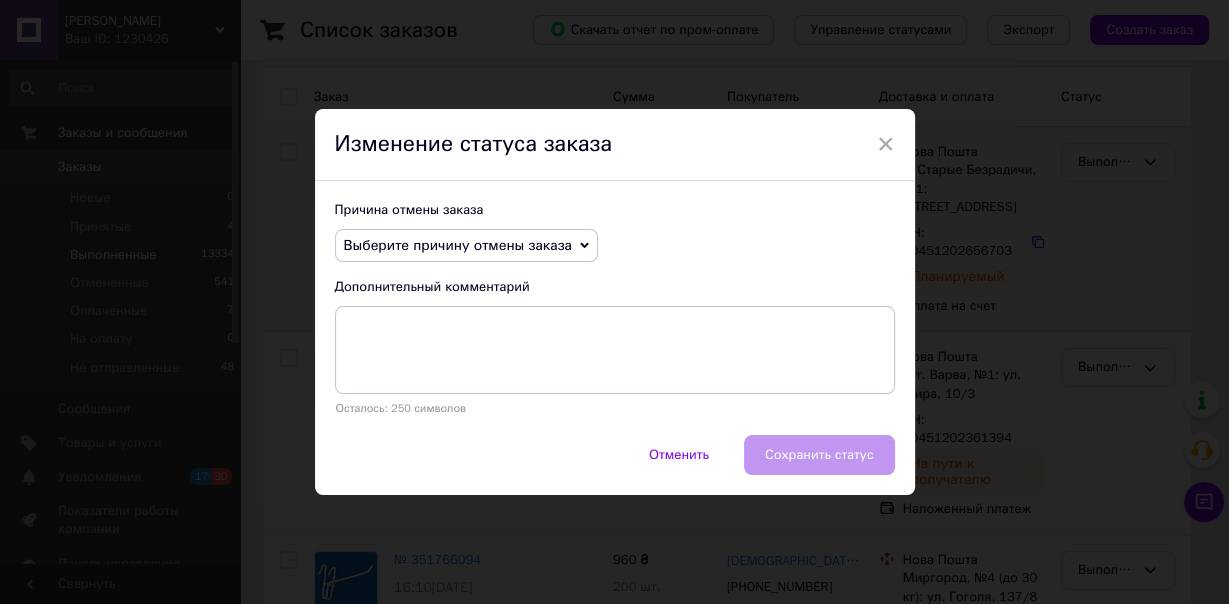 click on "Выберите причину отмены заказа" at bounding box center [466, 246] 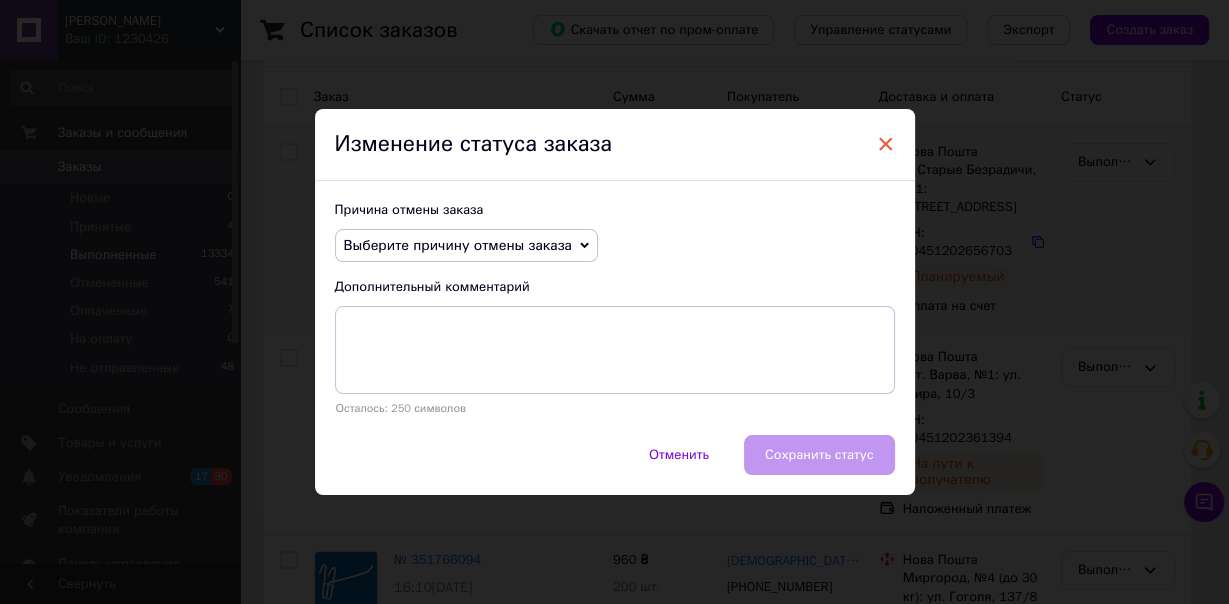 click on "×" at bounding box center (886, 144) 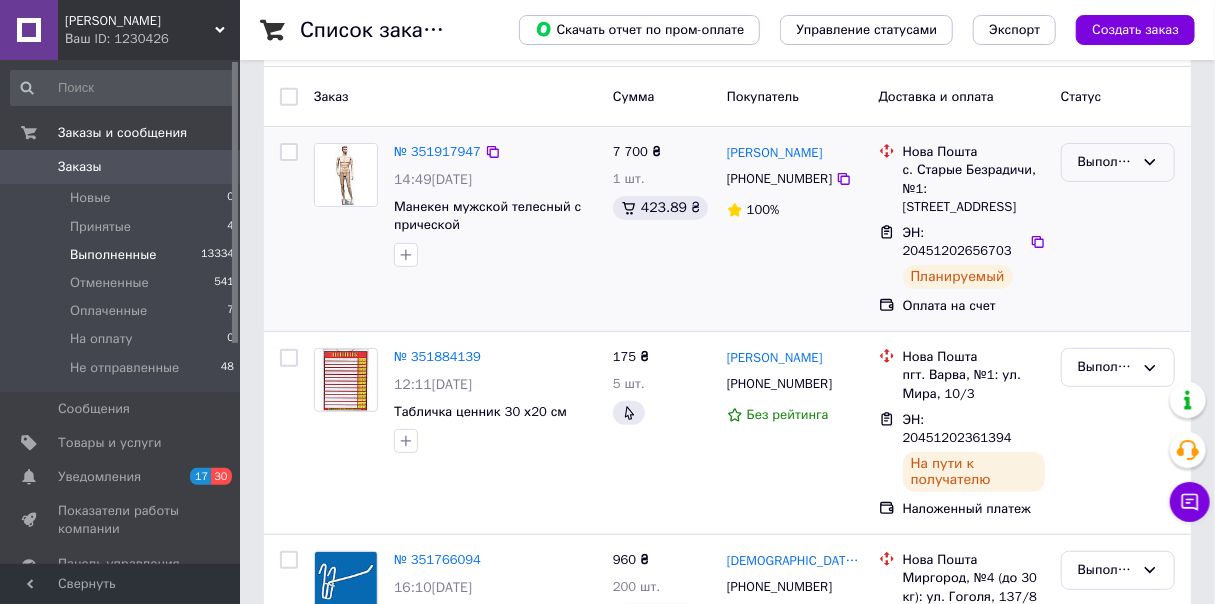 click on "Выполнен" at bounding box center [1106, 162] 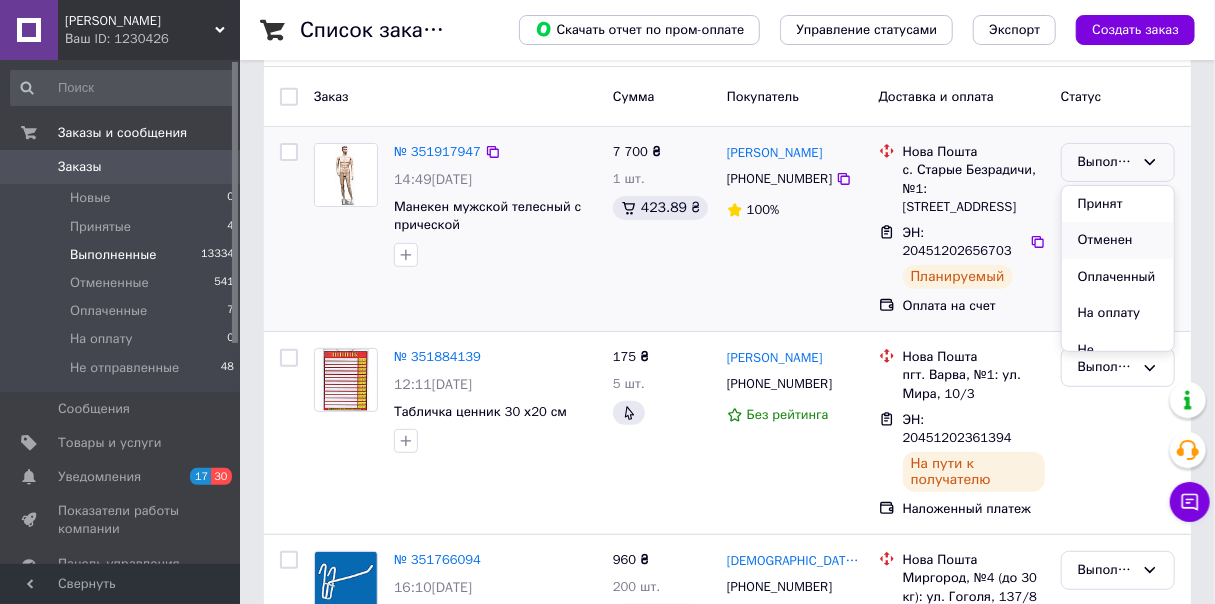 click on "Отменен" at bounding box center (1118, 240) 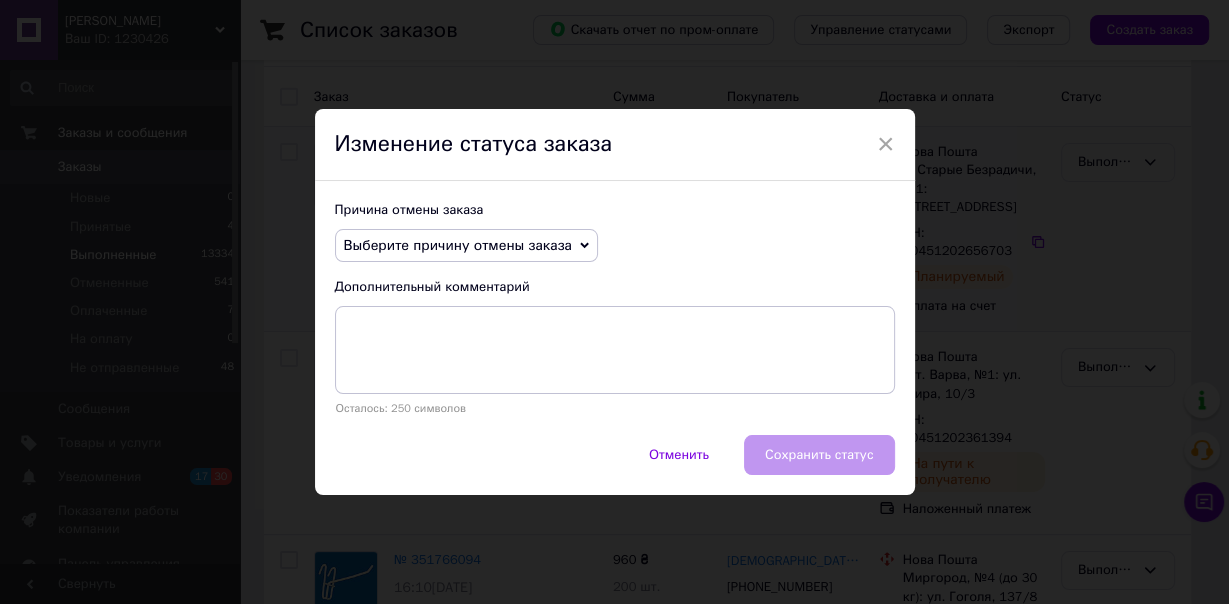 click on "Выберите причину отмены заказа" at bounding box center (458, 245) 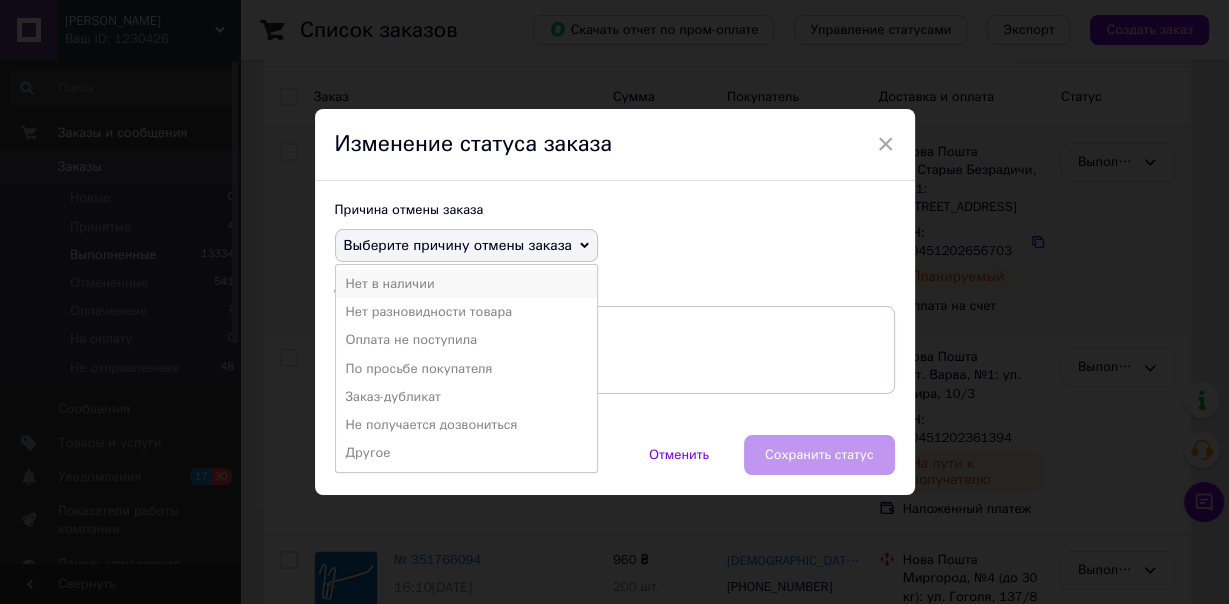 click on "Нет в наличии" at bounding box center [466, 284] 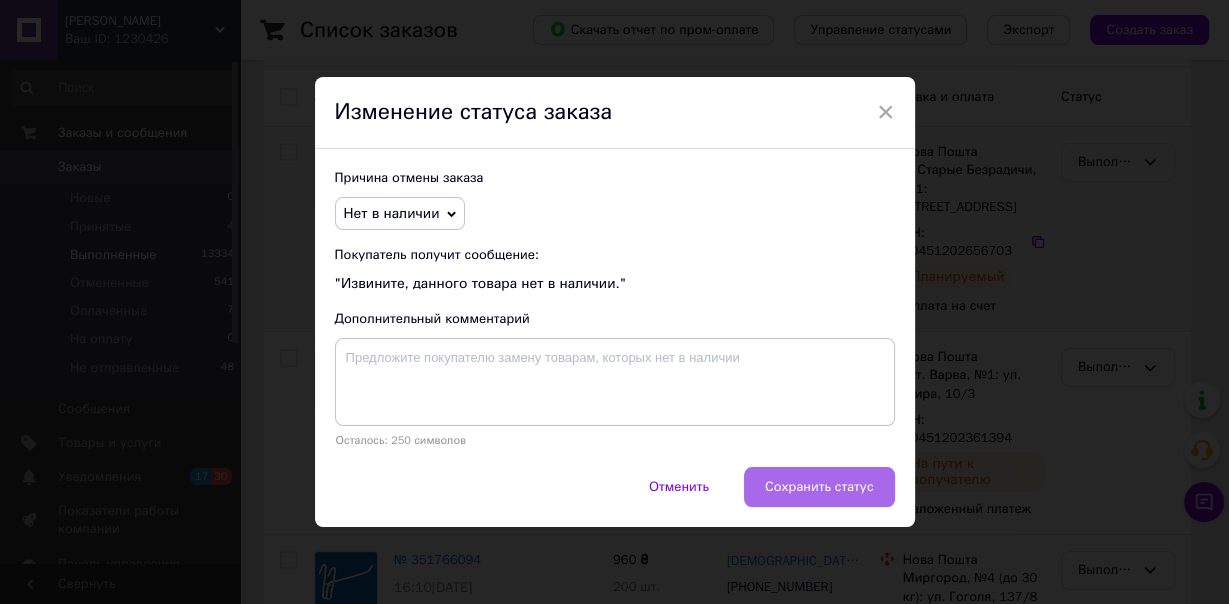 click on "Сохранить статус" at bounding box center [819, 487] 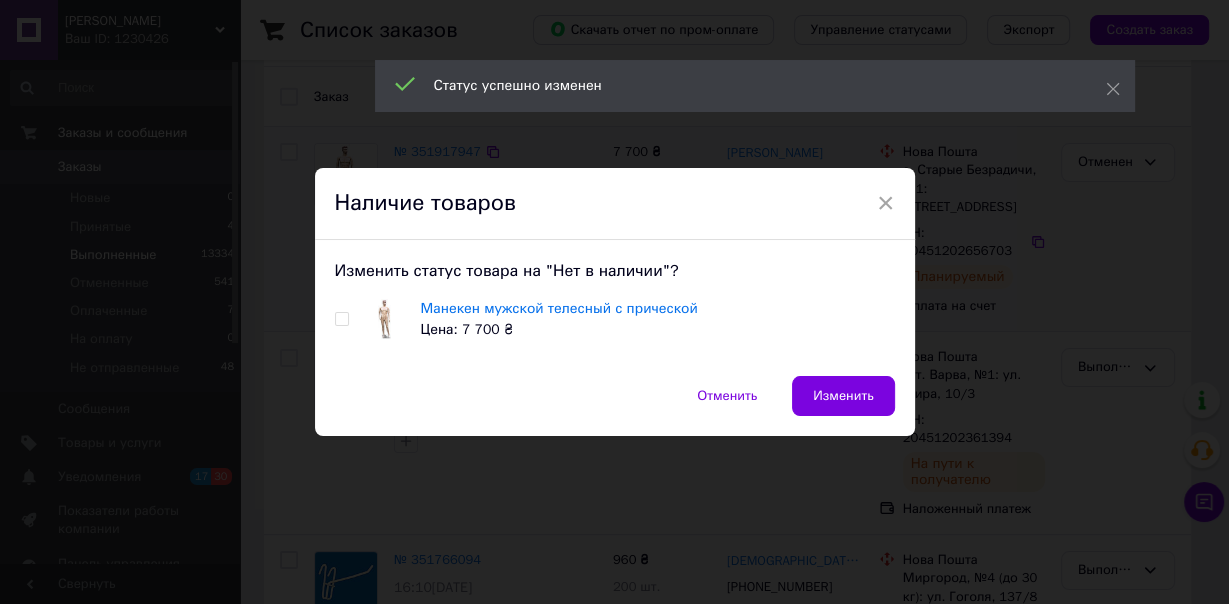 click at bounding box center (341, 319) 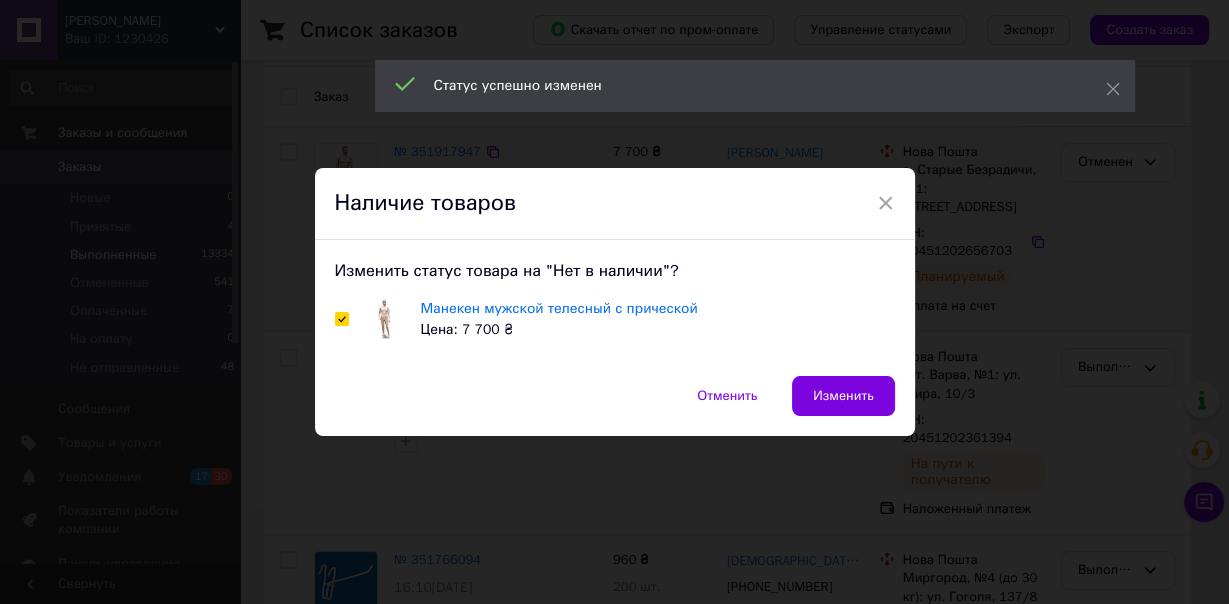 checkbox on "true" 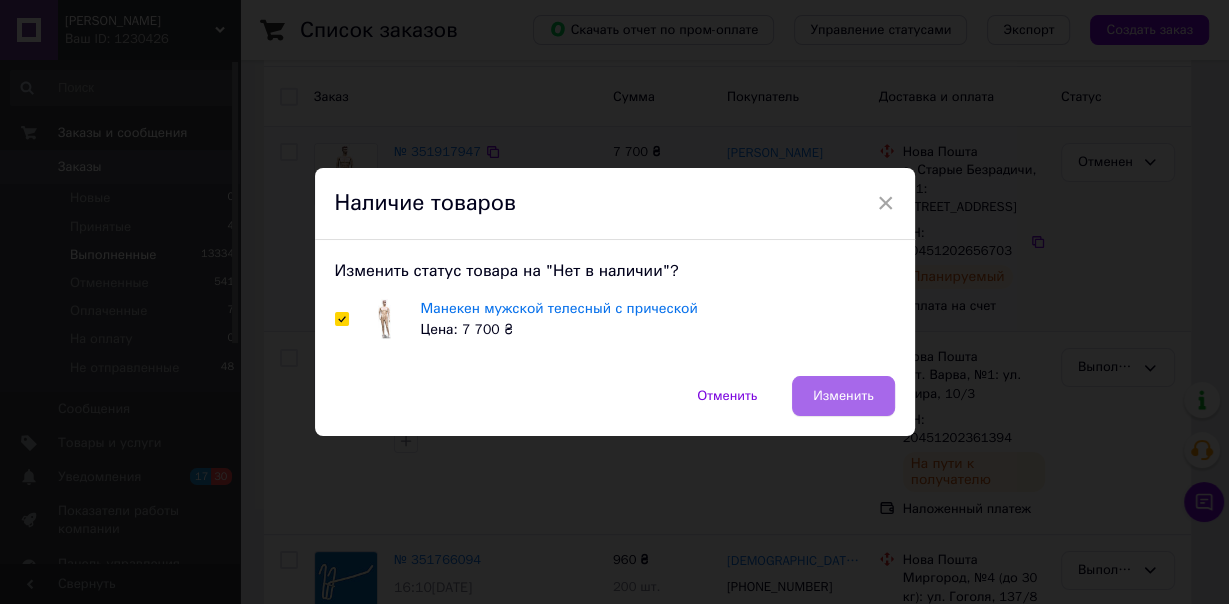 click on "Изменить" at bounding box center (843, 396) 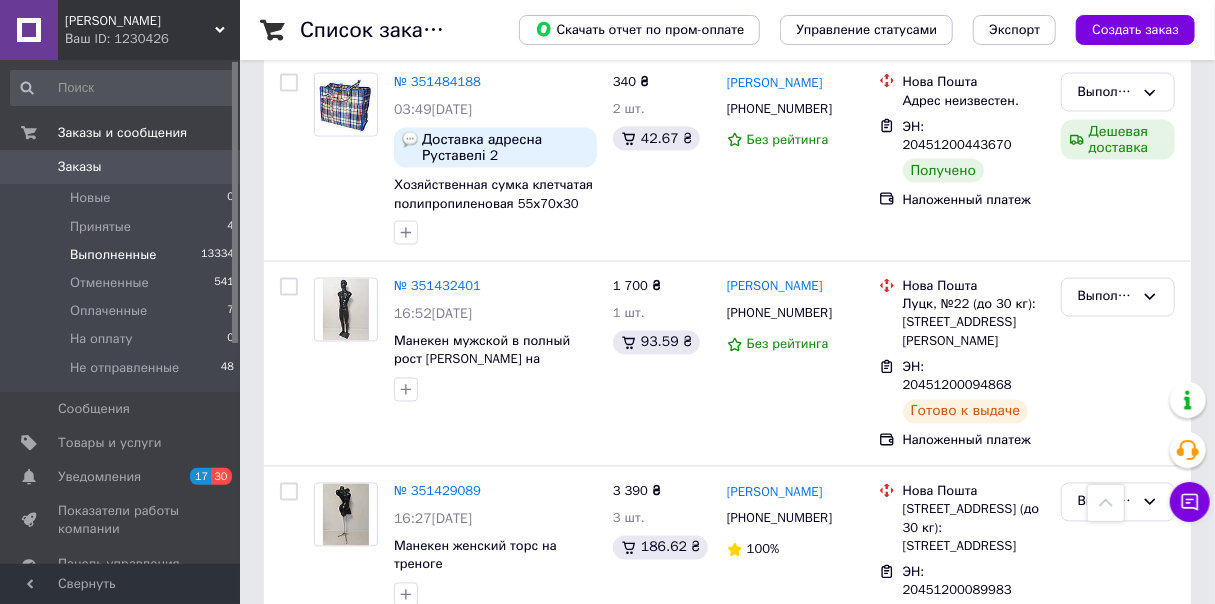 scroll, scrollTop: 1303, scrollLeft: 0, axis: vertical 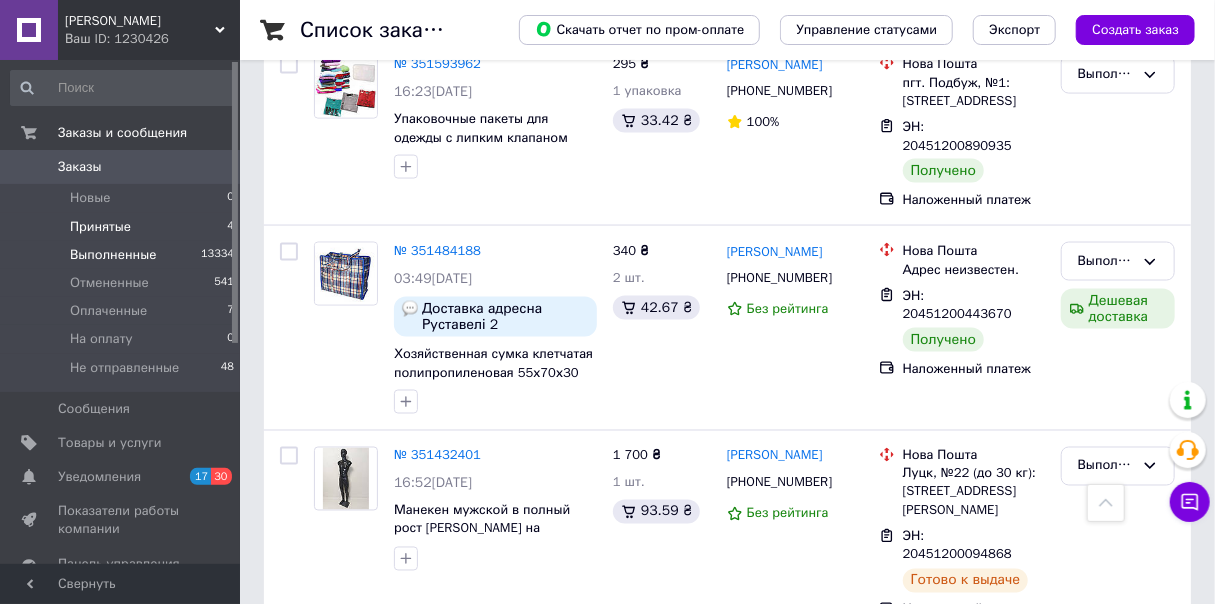 click on "Принятые 4" at bounding box center (123, 227) 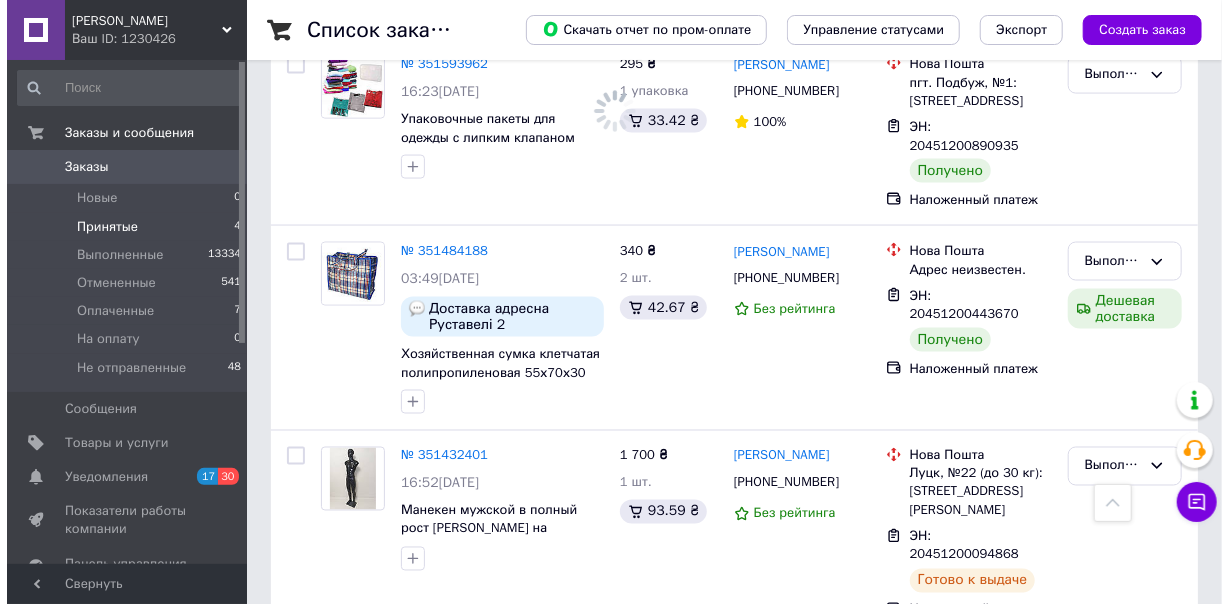 scroll, scrollTop: 0, scrollLeft: 0, axis: both 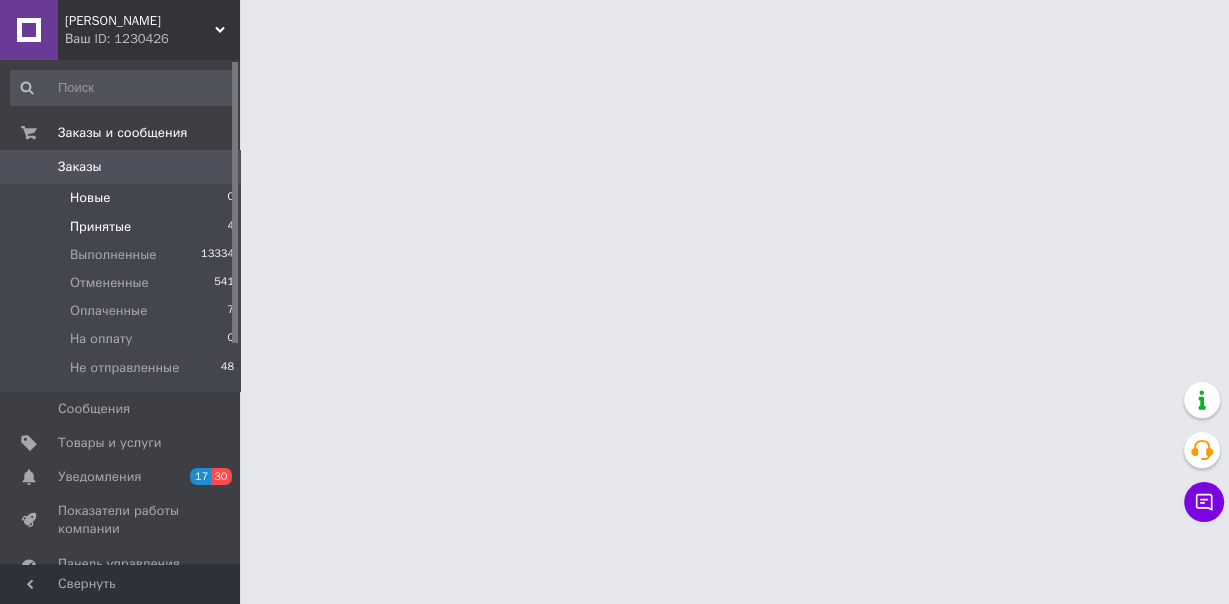 click on "Новые 0" at bounding box center (123, 198) 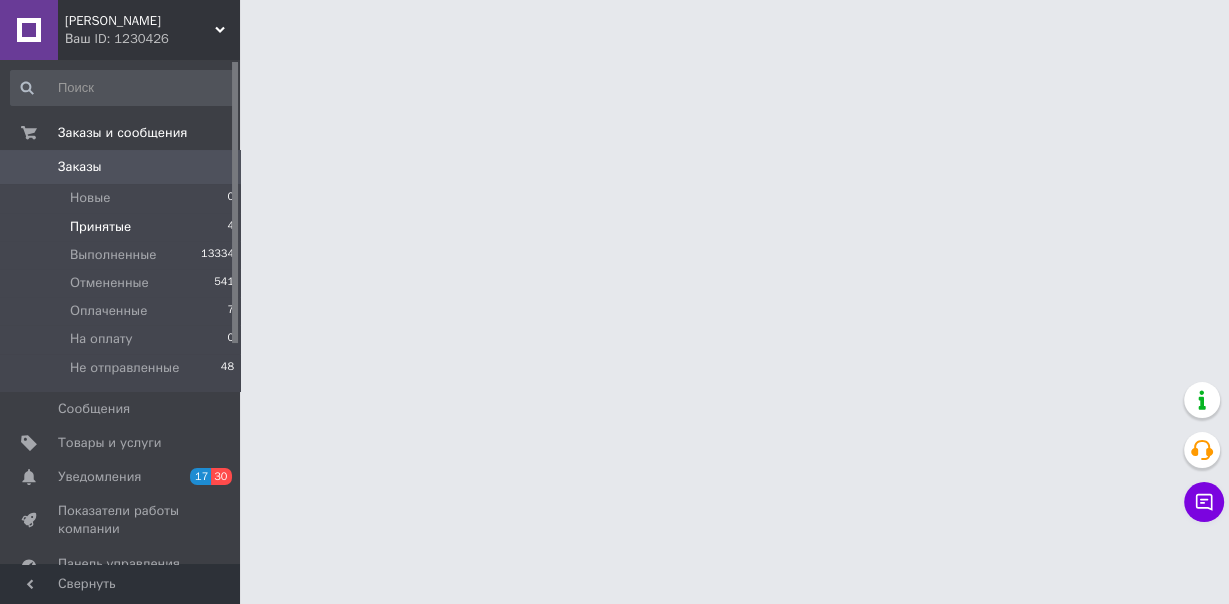 click on "Принятые" at bounding box center [100, 227] 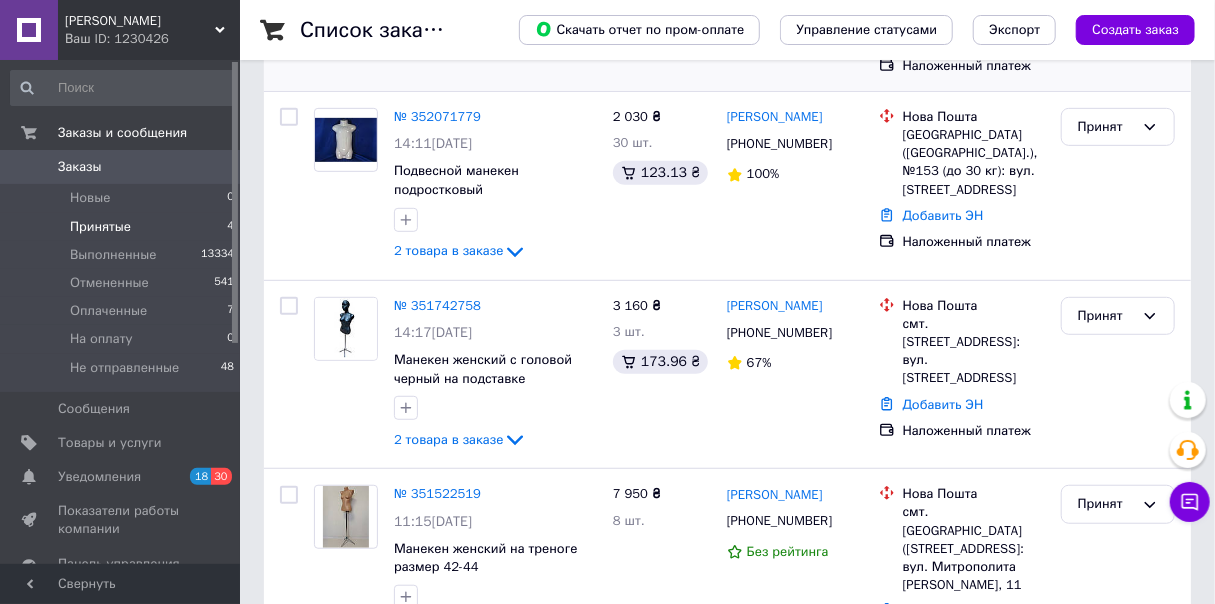 scroll, scrollTop: 400, scrollLeft: 0, axis: vertical 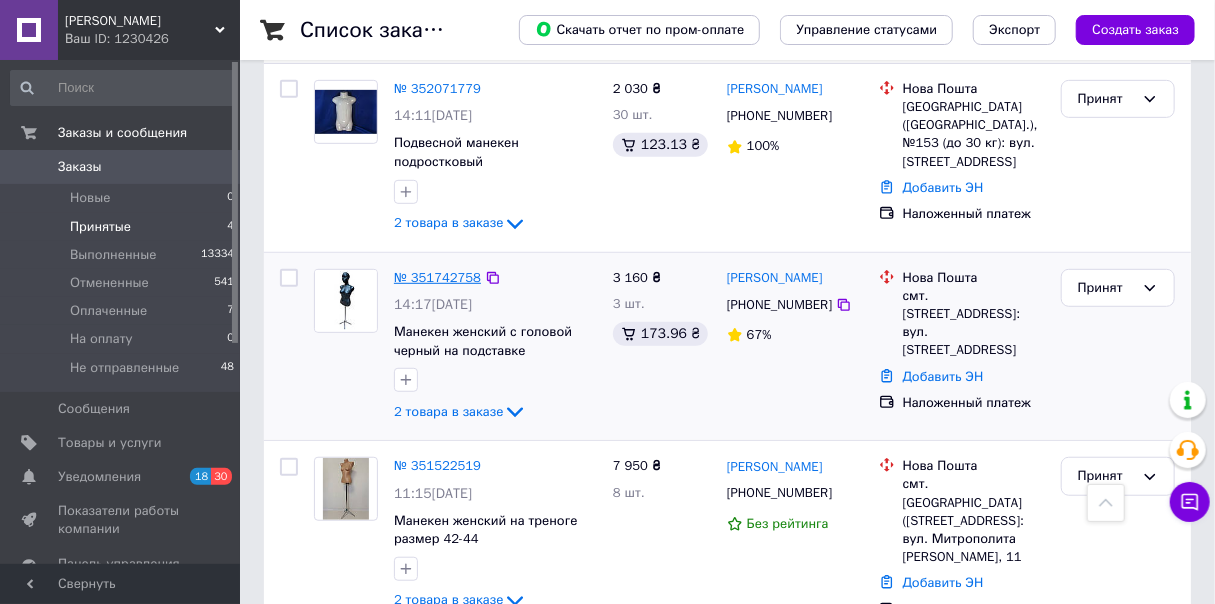 click on "№ 351742758" at bounding box center [437, 277] 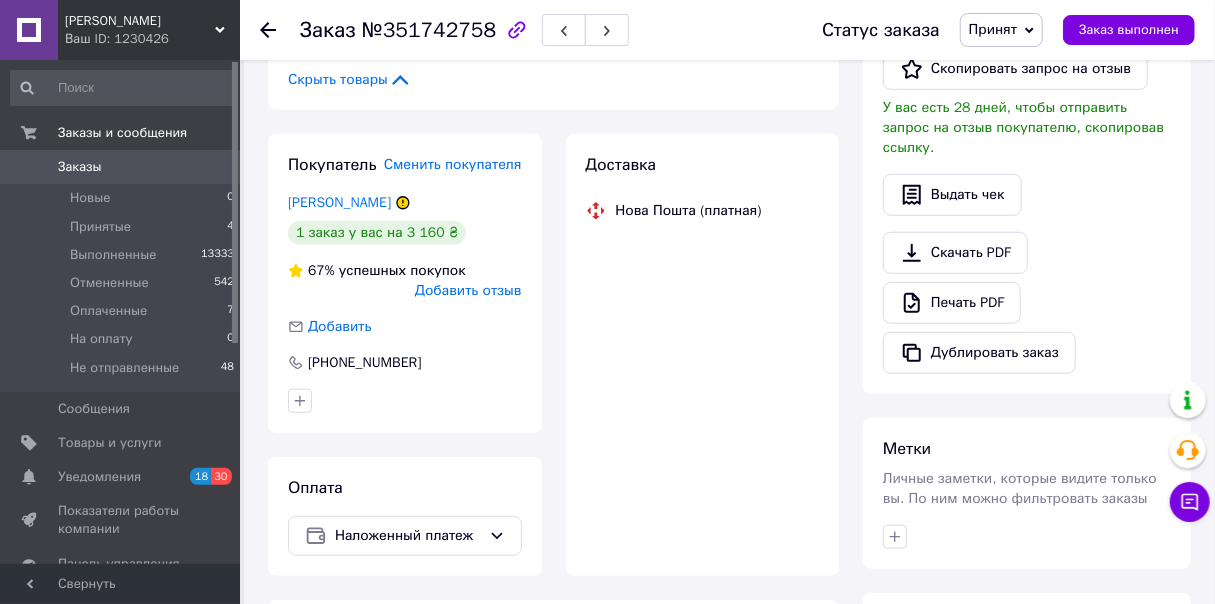 scroll, scrollTop: 789, scrollLeft: 0, axis: vertical 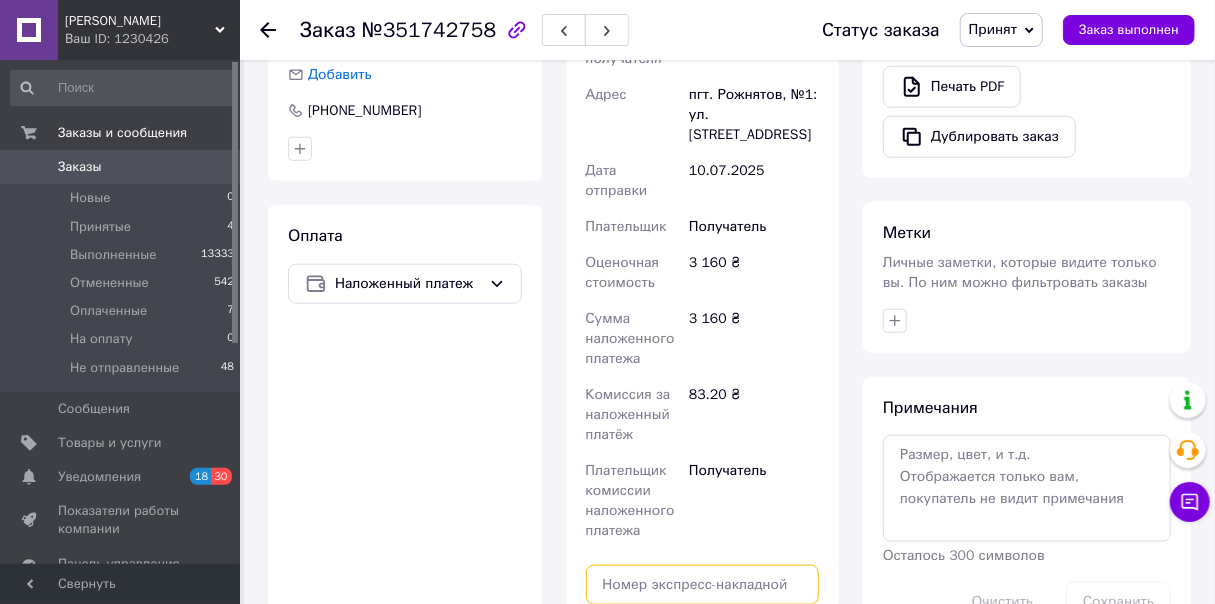 click at bounding box center [703, 585] 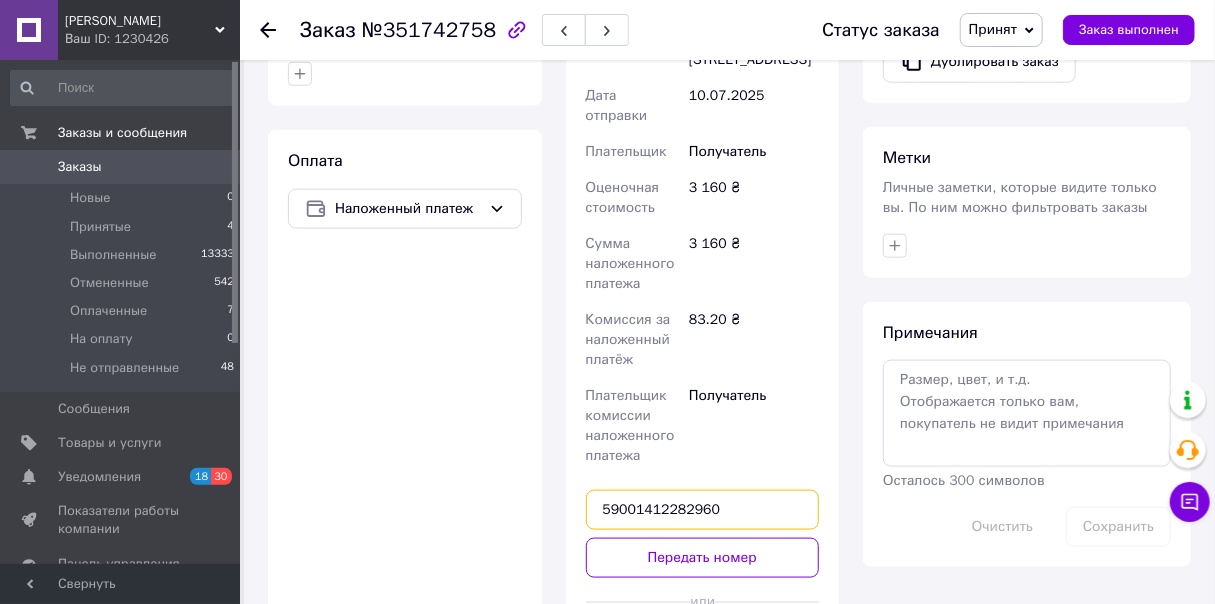 scroll, scrollTop: 949, scrollLeft: 0, axis: vertical 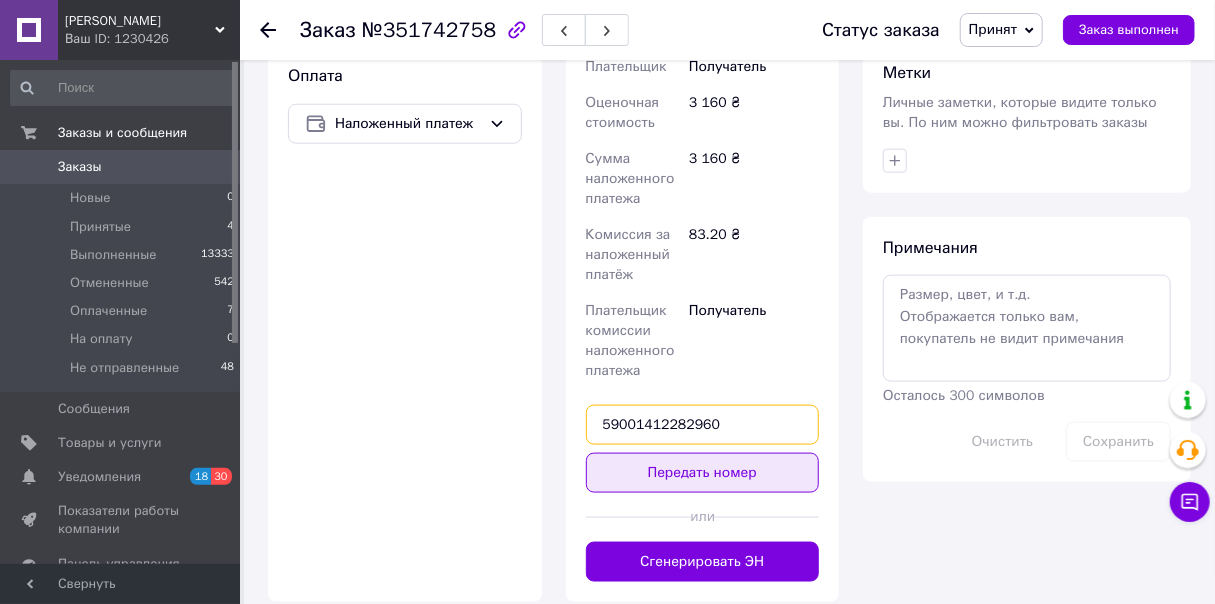 type on "59001412282960" 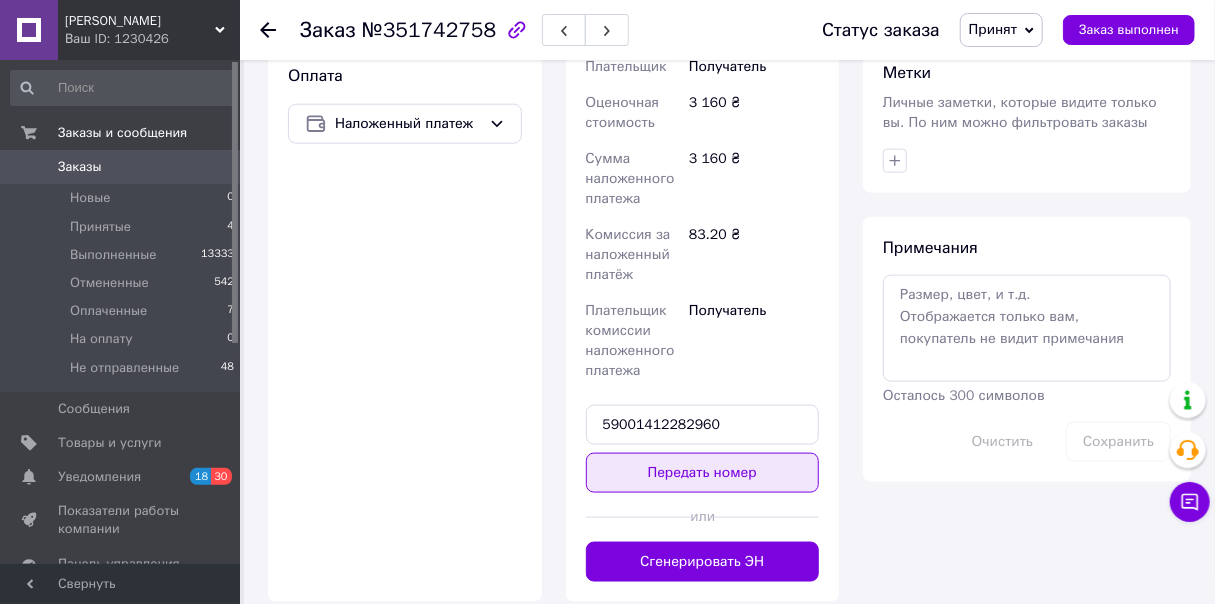 click on "Передать номер" at bounding box center (703, 473) 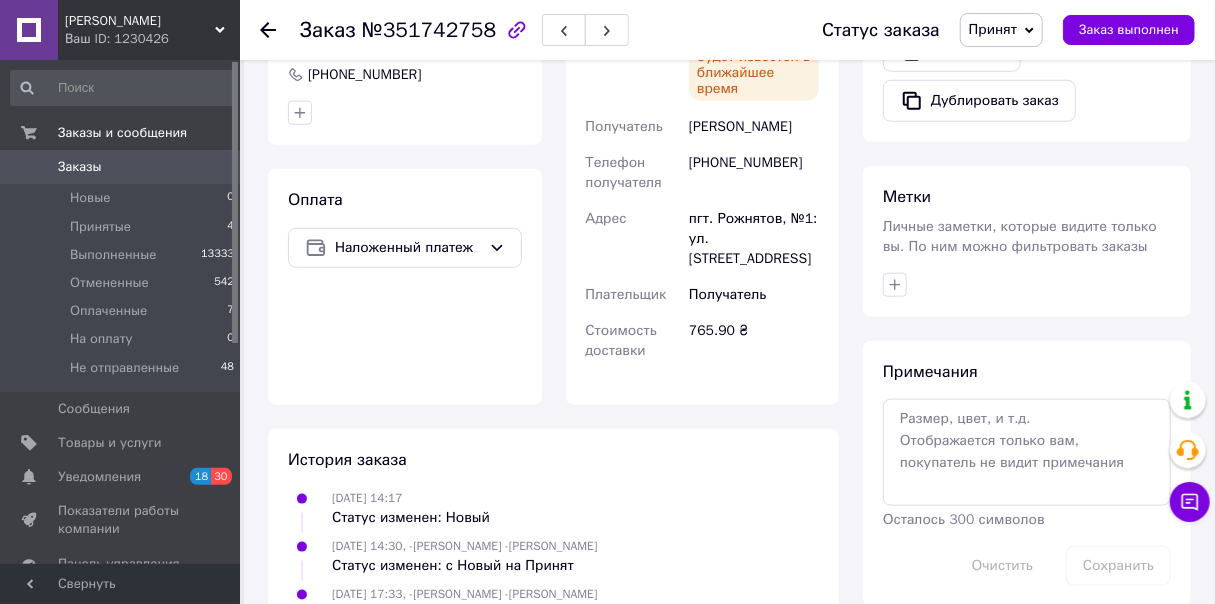 scroll, scrollTop: 849, scrollLeft: 0, axis: vertical 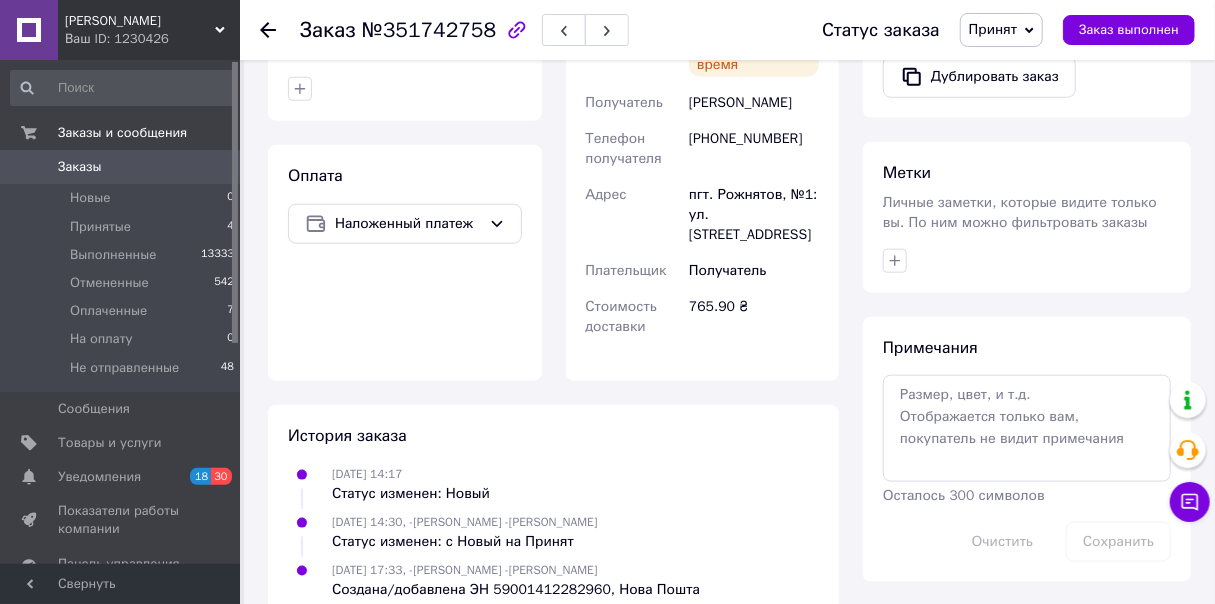 click 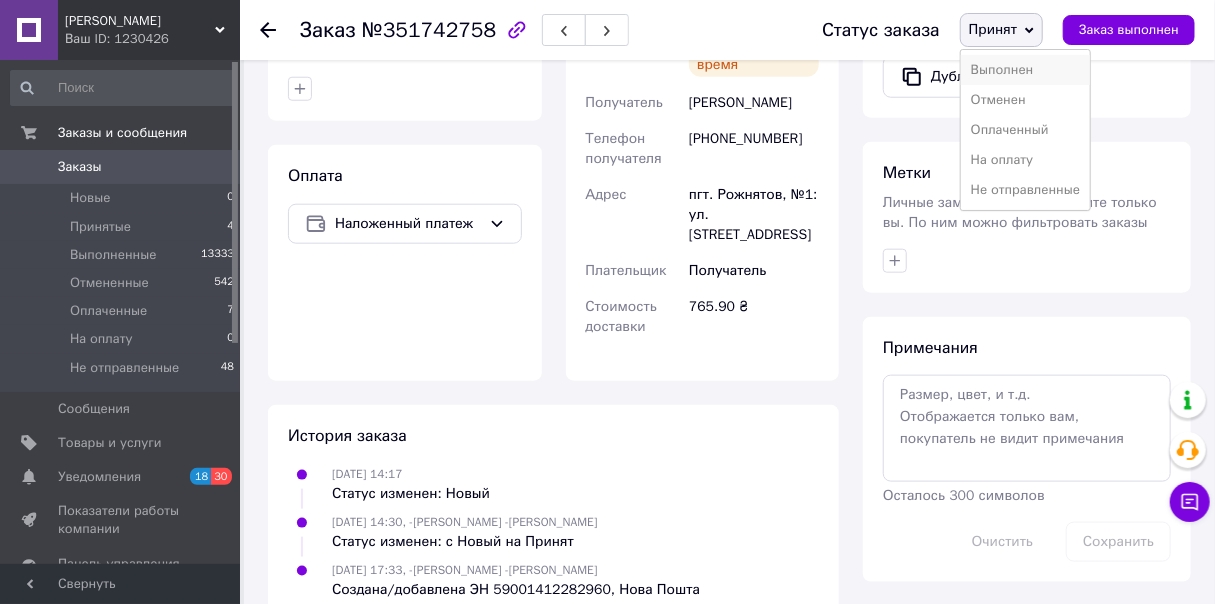 click on "Выполнен" at bounding box center (1025, 70) 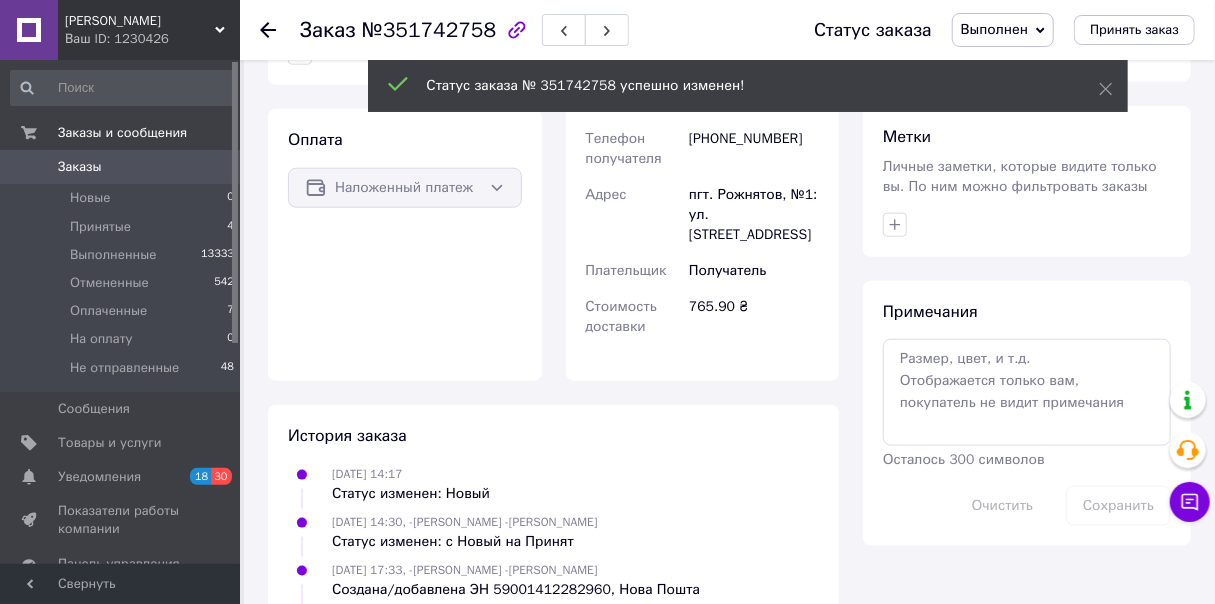 scroll, scrollTop: 898, scrollLeft: 0, axis: vertical 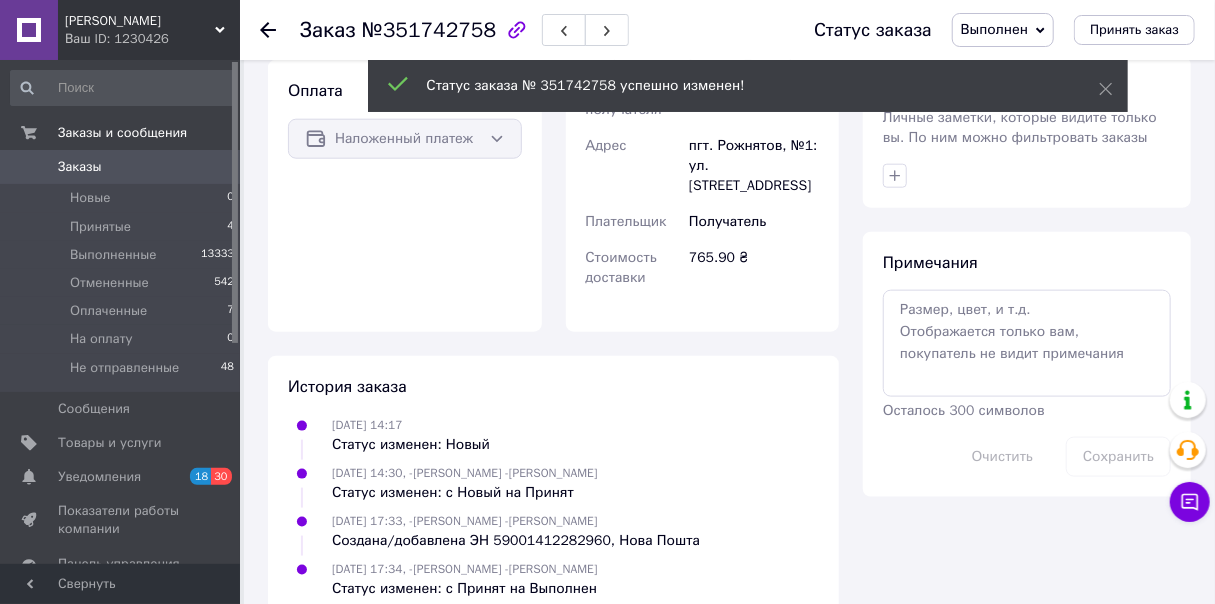 click 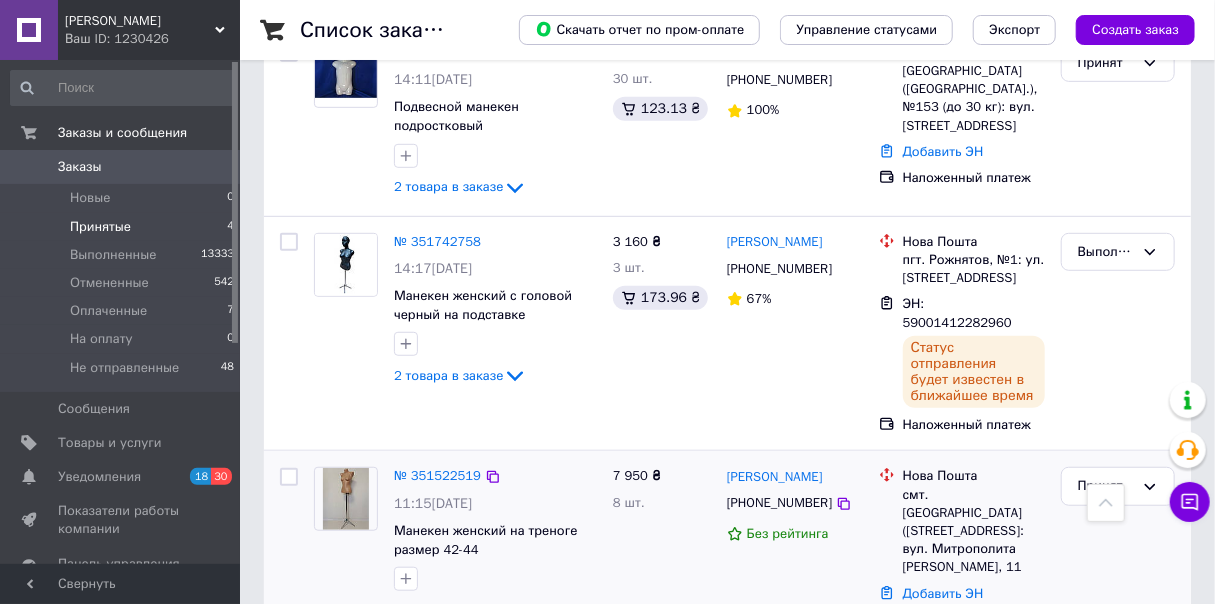 scroll, scrollTop: 456, scrollLeft: 0, axis: vertical 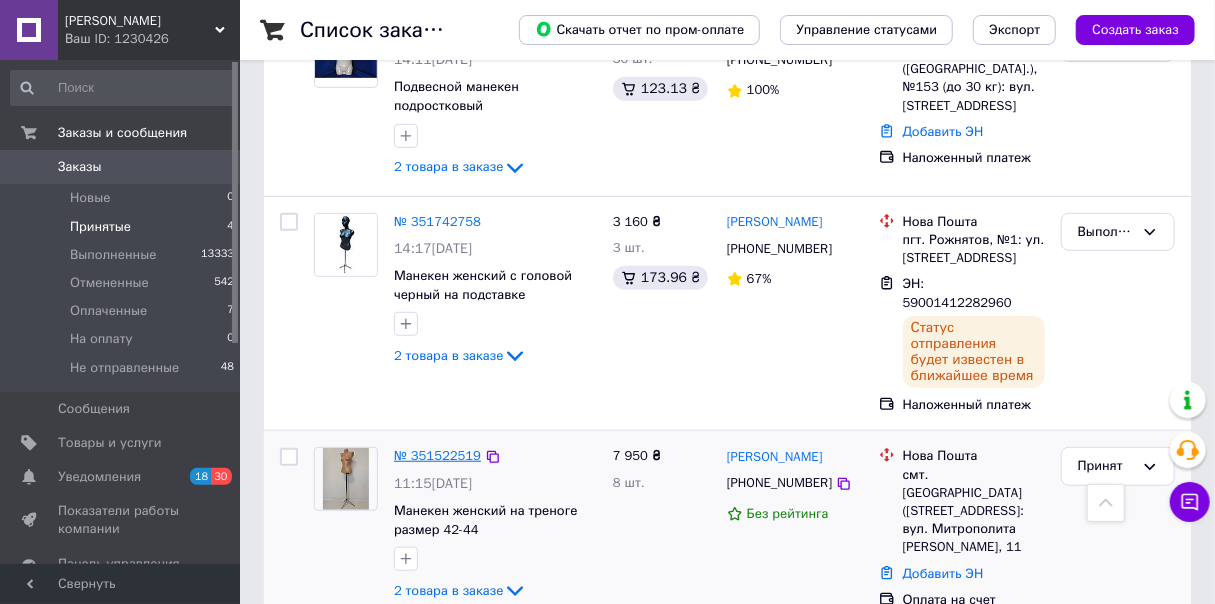 click on "№ 351522519" at bounding box center (437, 455) 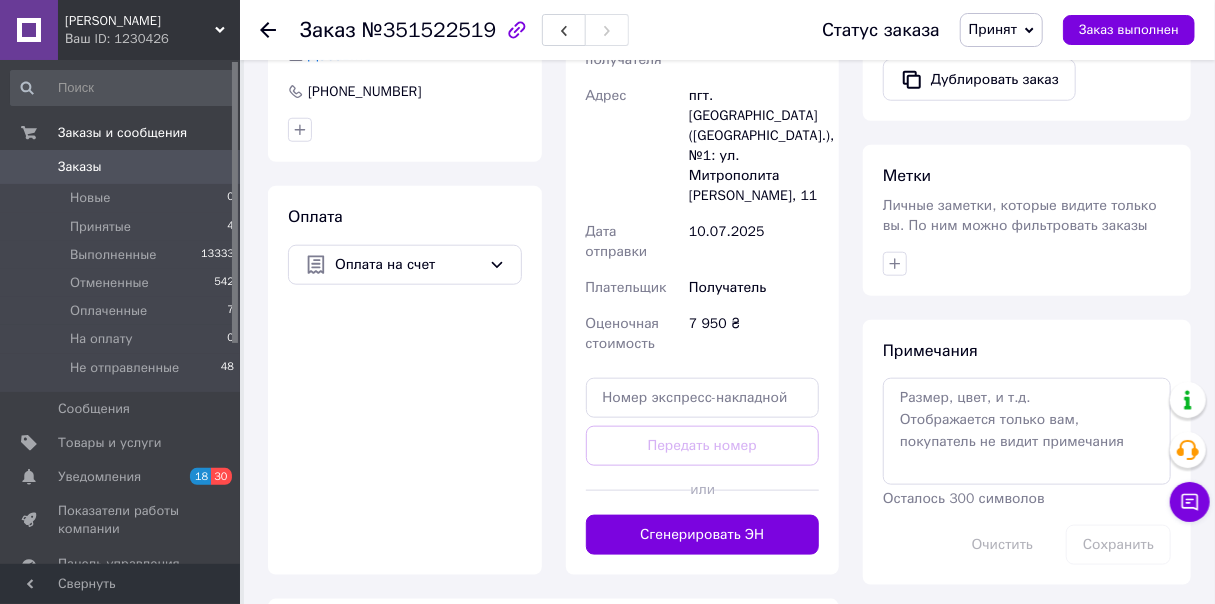 scroll, scrollTop: 920, scrollLeft: 0, axis: vertical 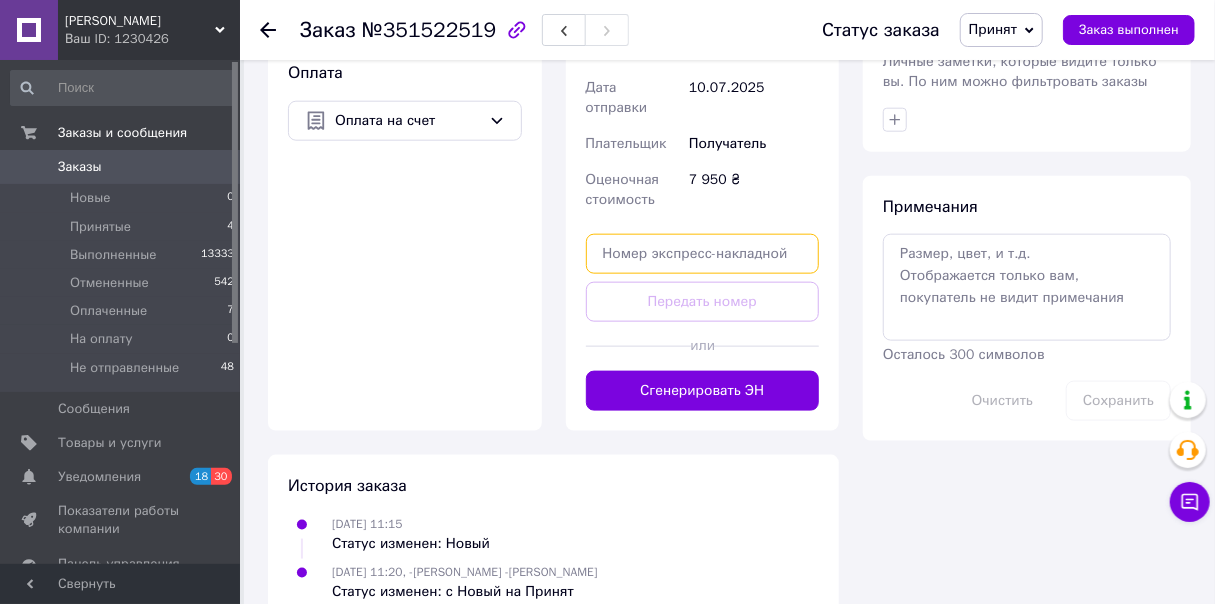 click at bounding box center (703, 254) 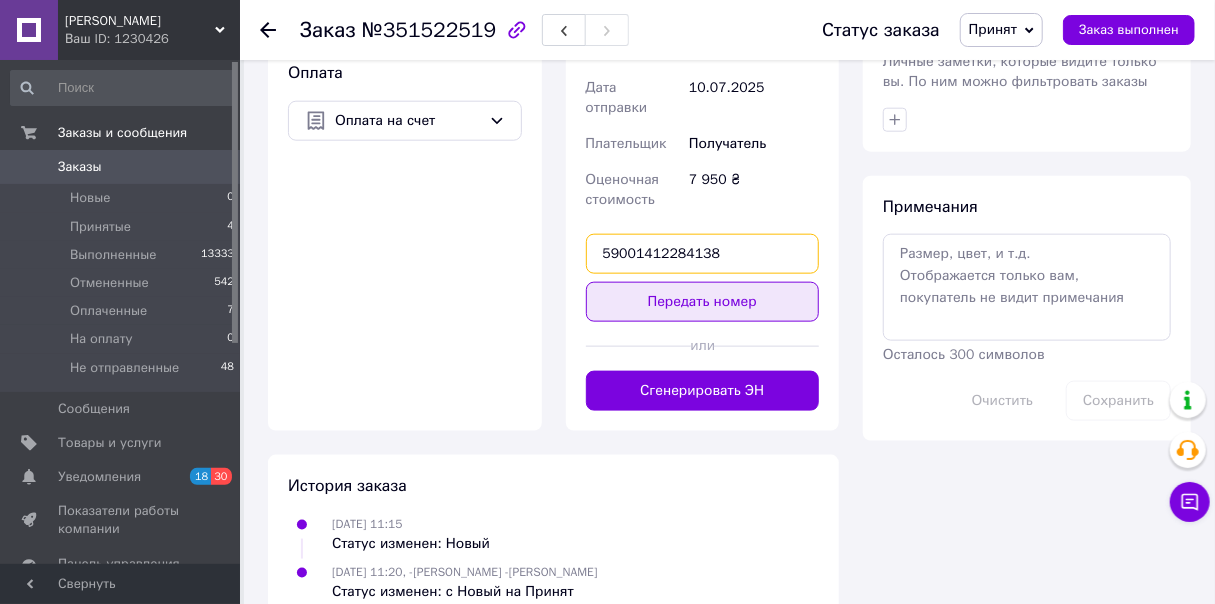type on "59001412284138" 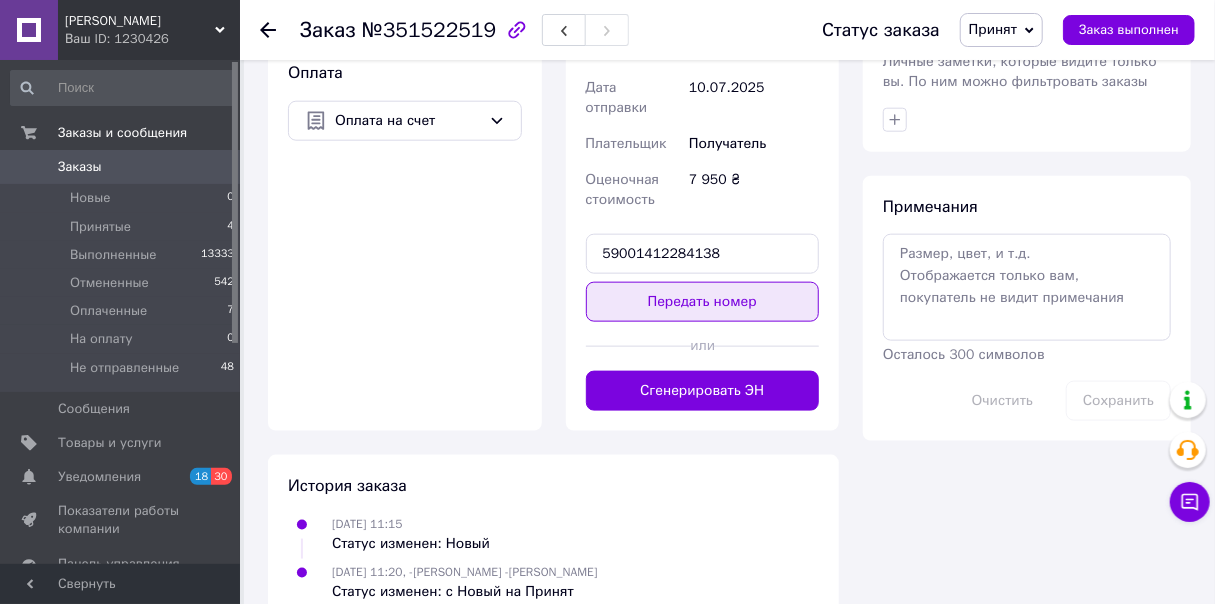 click on "Передать номер" at bounding box center [703, 302] 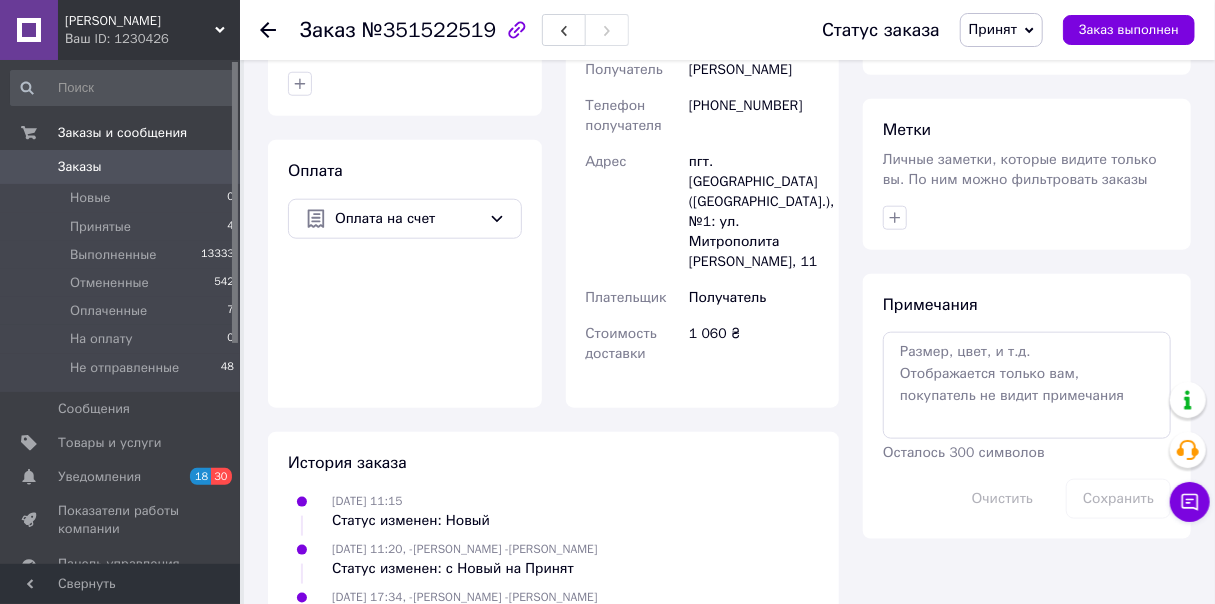 scroll, scrollTop: 871, scrollLeft: 0, axis: vertical 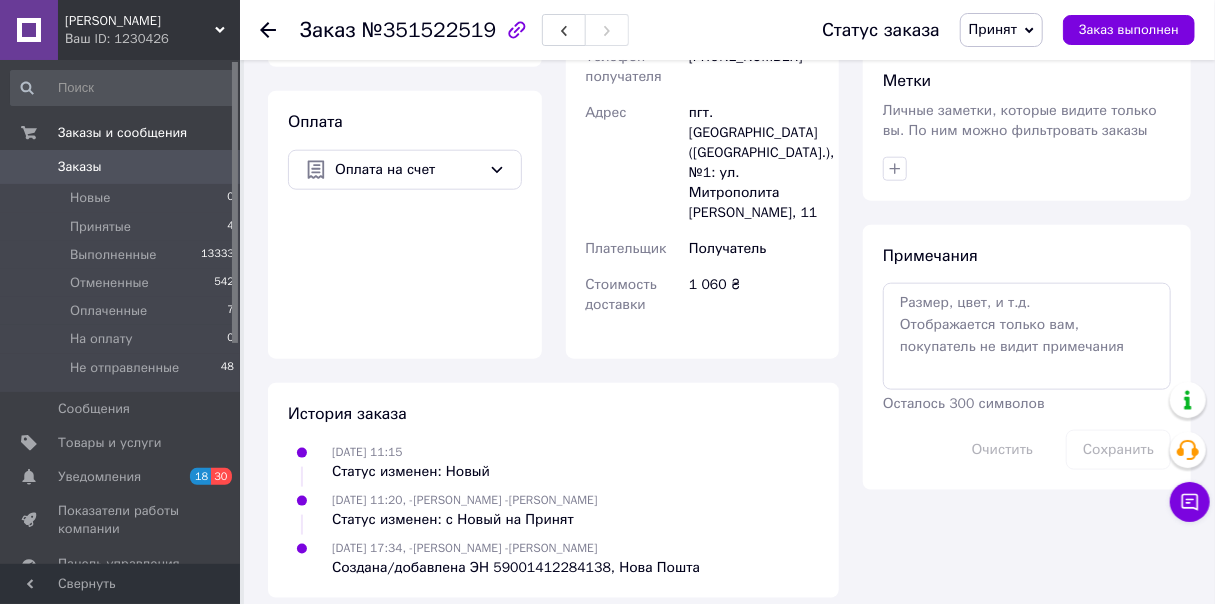 click on "Принят" at bounding box center (1001, 30) 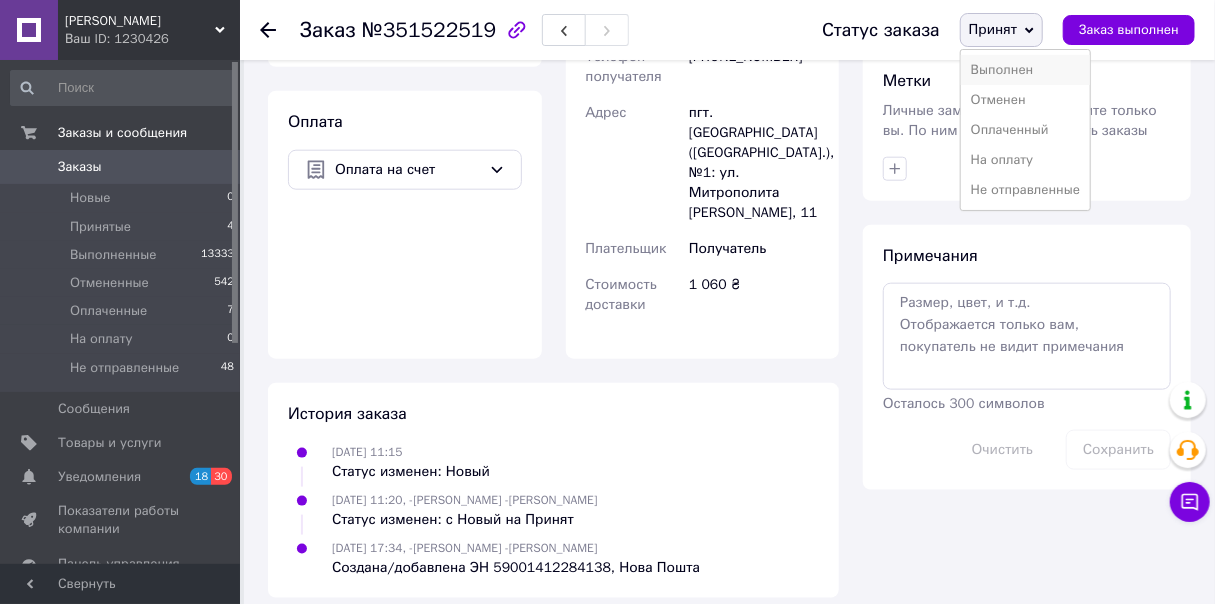 scroll, scrollTop: 919, scrollLeft: 0, axis: vertical 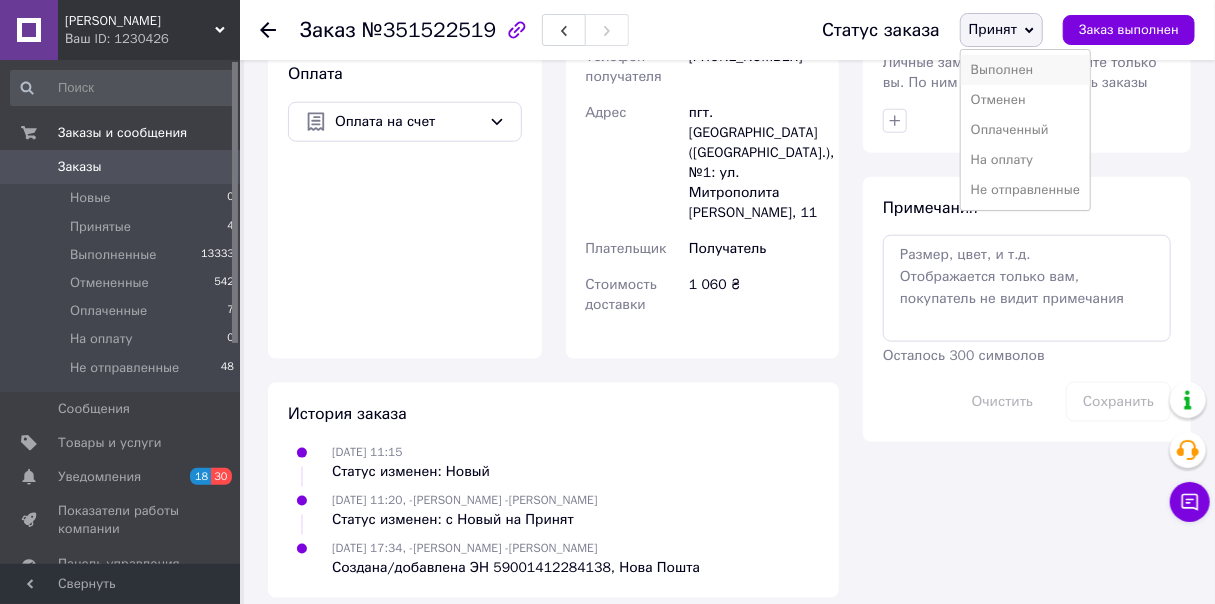 click on "Выполнен" at bounding box center [1025, 70] 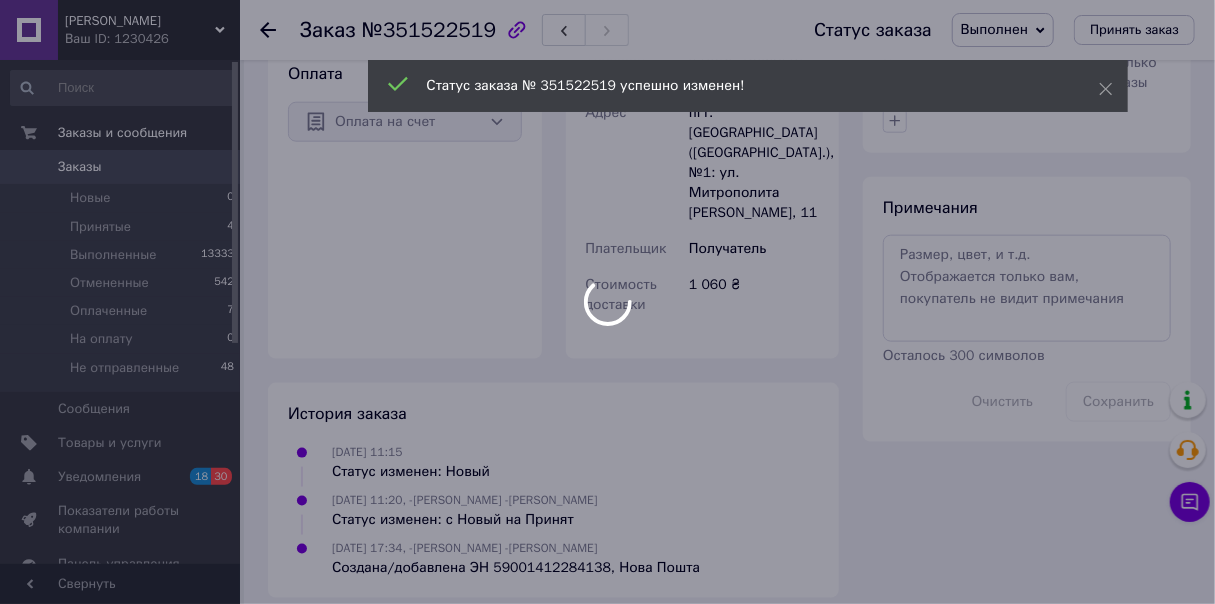 scroll, scrollTop: 885, scrollLeft: 0, axis: vertical 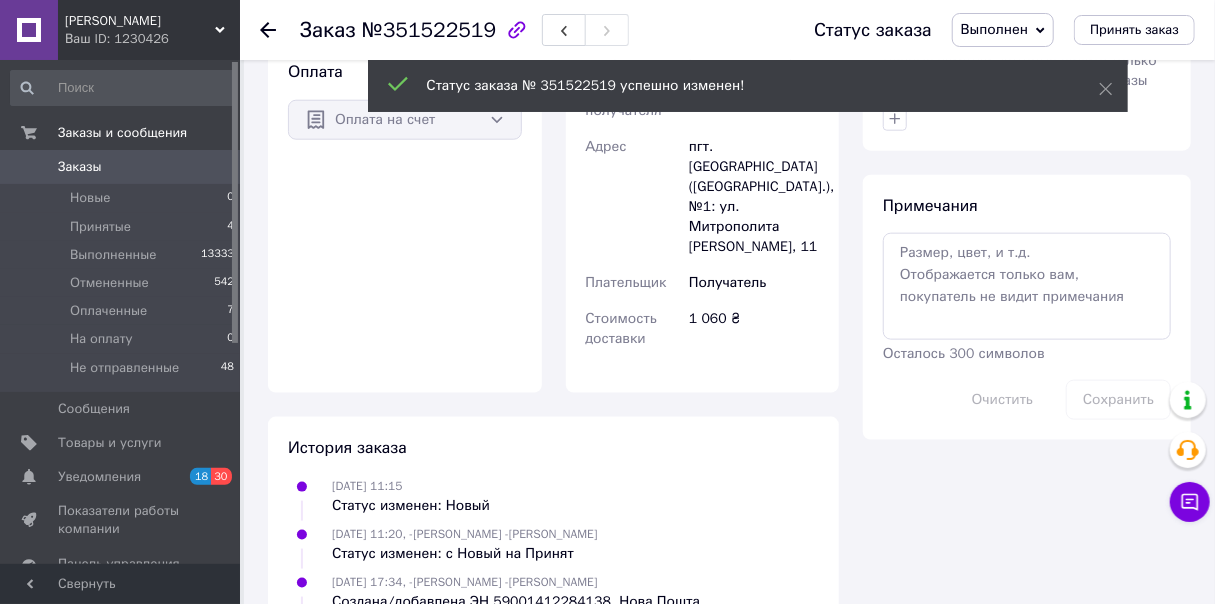 click 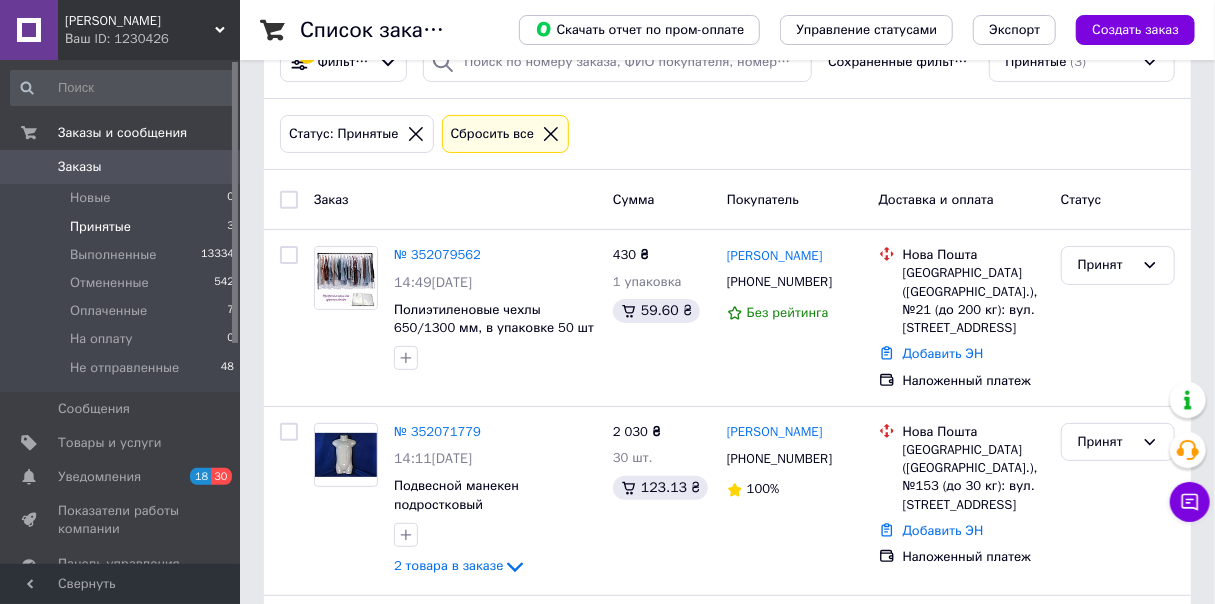 scroll, scrollTop: 12, scrollLeft: 0, axis: vertical 